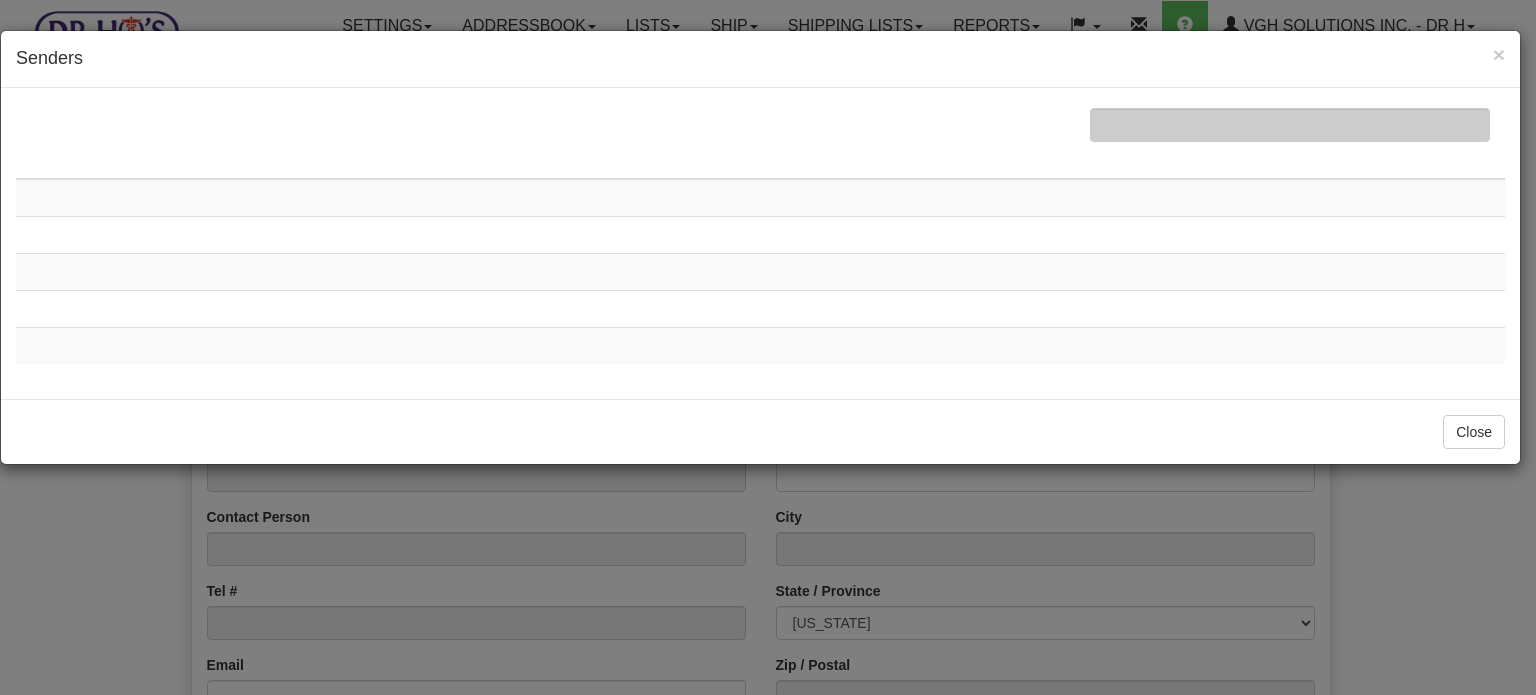 scroll, scrollTop: 0, scrollLeft: 0, axis: both 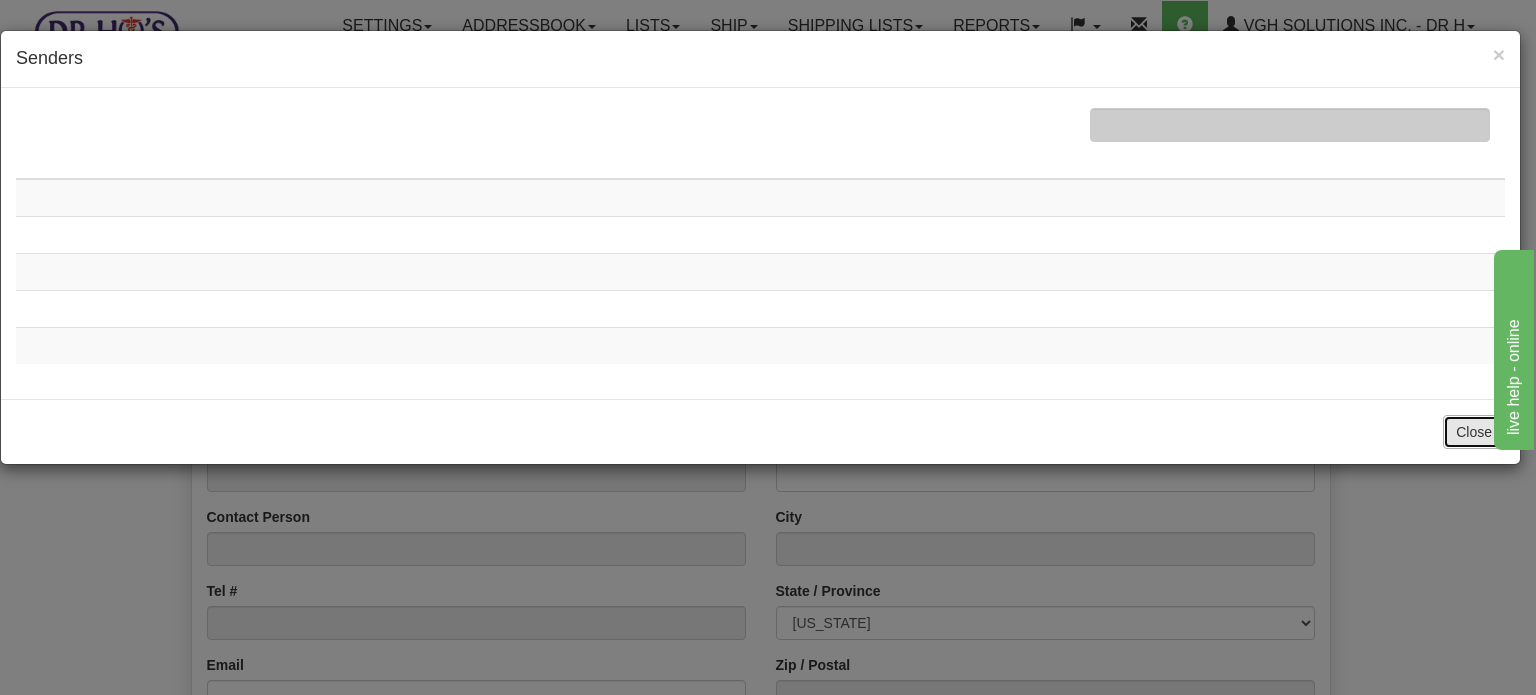 click on "Close" at bounding box center (1474, 432) 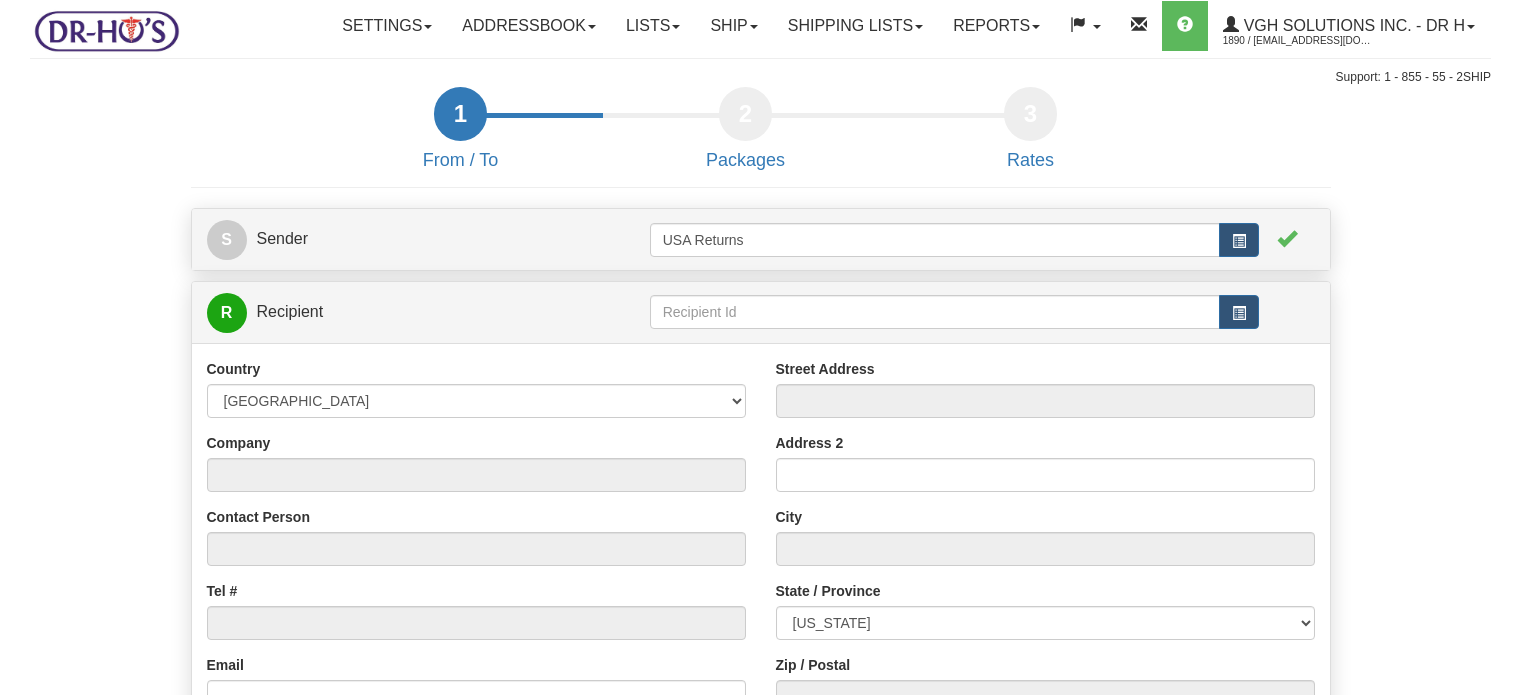 scroll, scrollTop: 0, scrollLeft: 0, axis: both 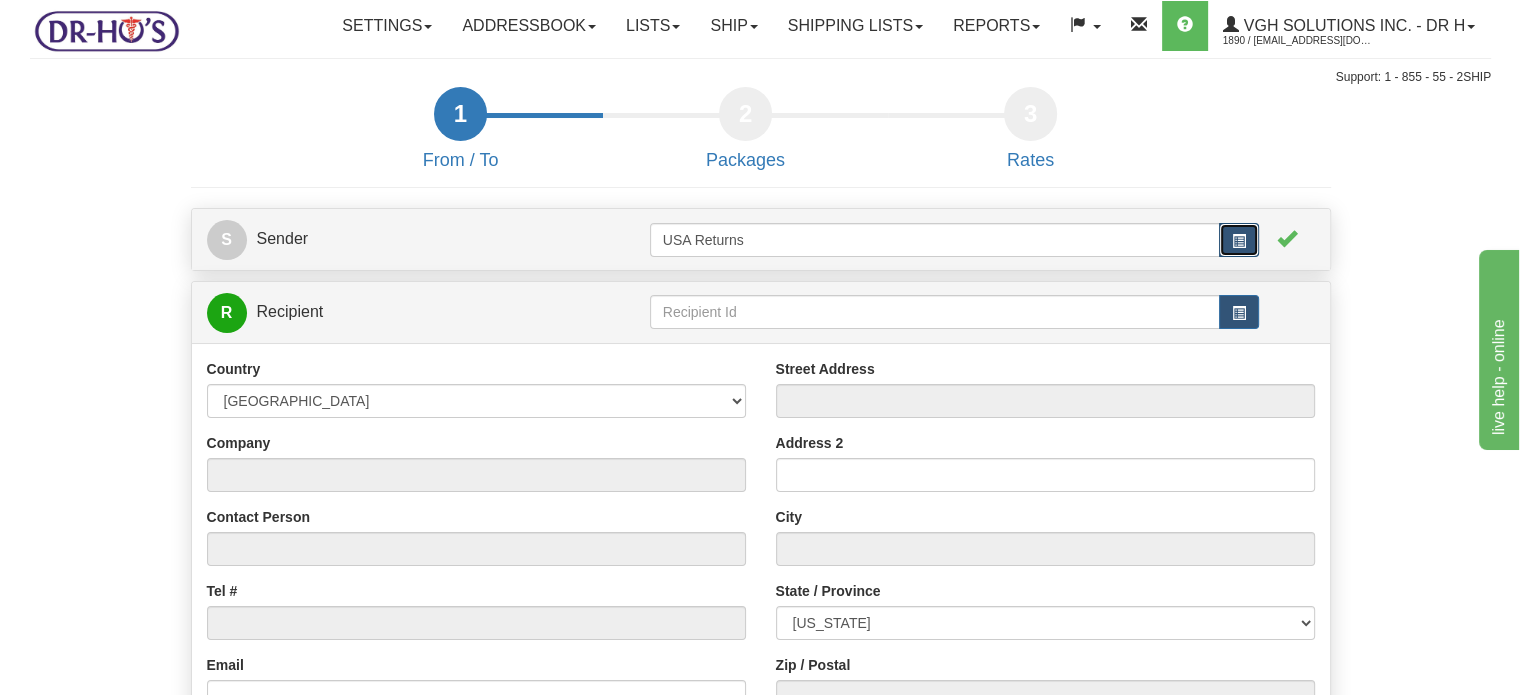 click at bounding box center [1239, 241] 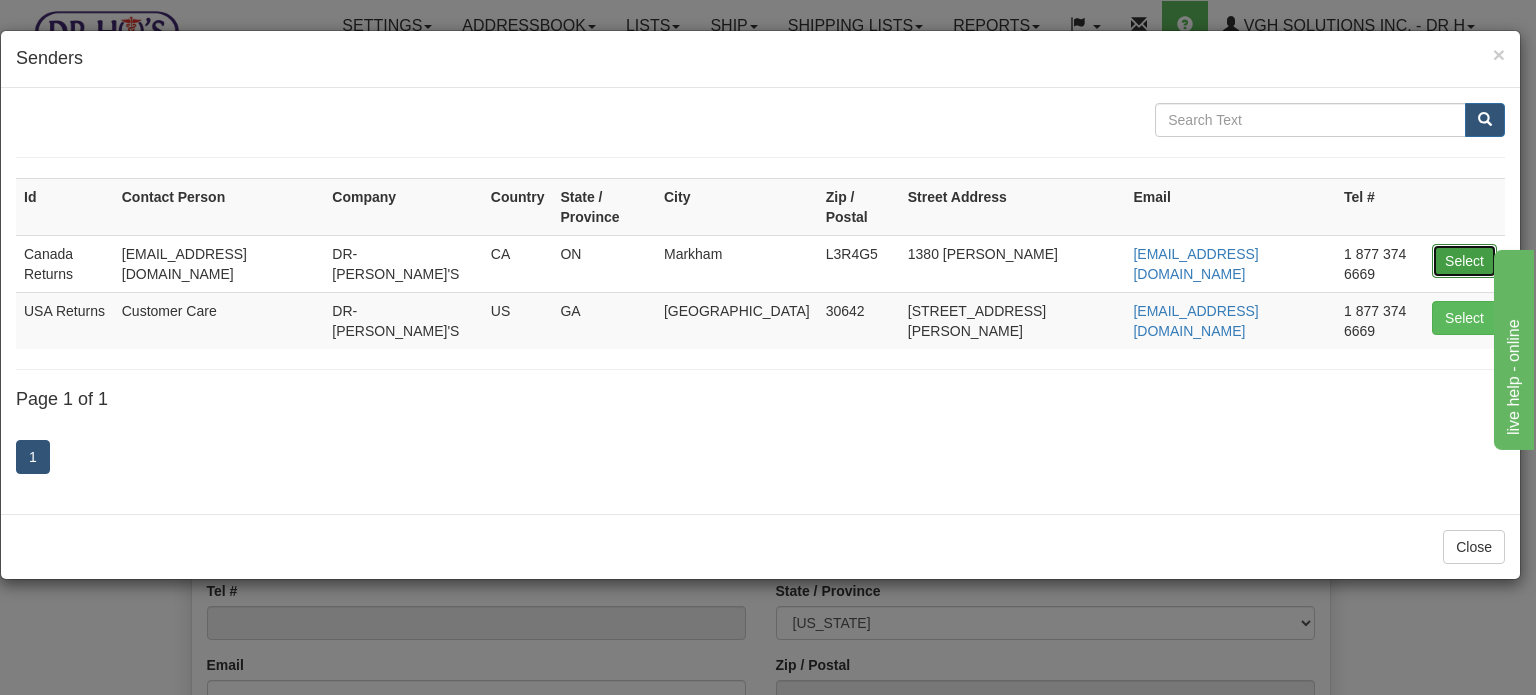 click on "Select" at bounding box center [1464, 261] 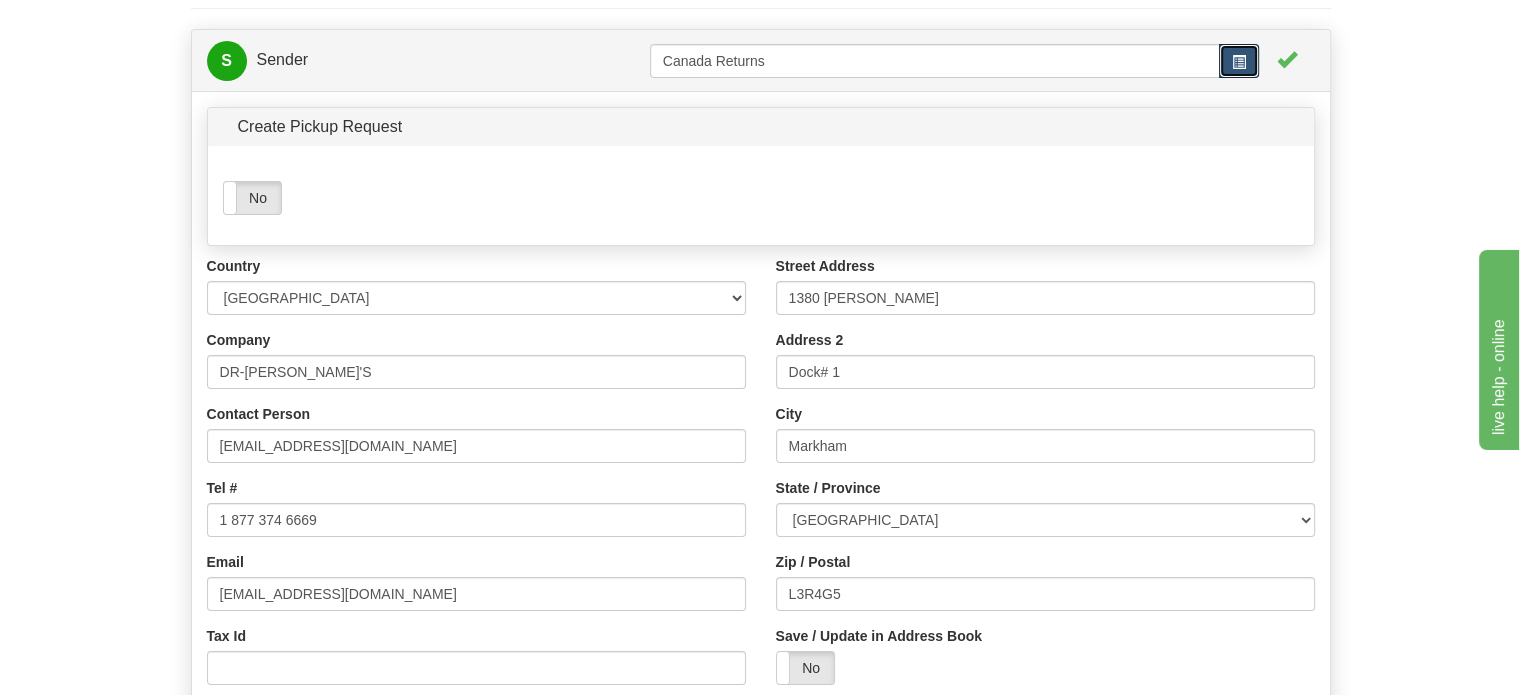 scroll, scrollTop: 200, scrollLeft: 0, axis: vertical 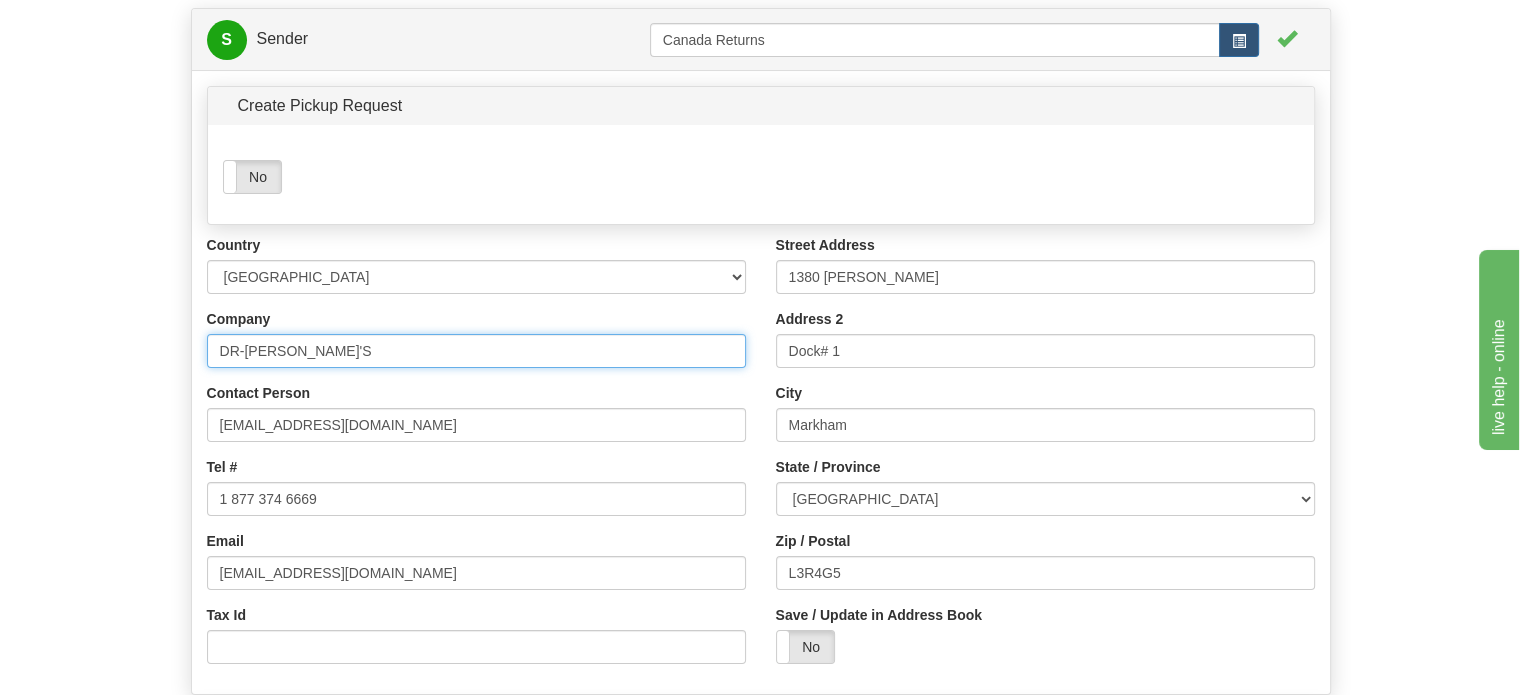 drag, startPoint x: 347, startPoint y: 402, endPoint x: 0, endPoint y: 368, distance: 348.6617 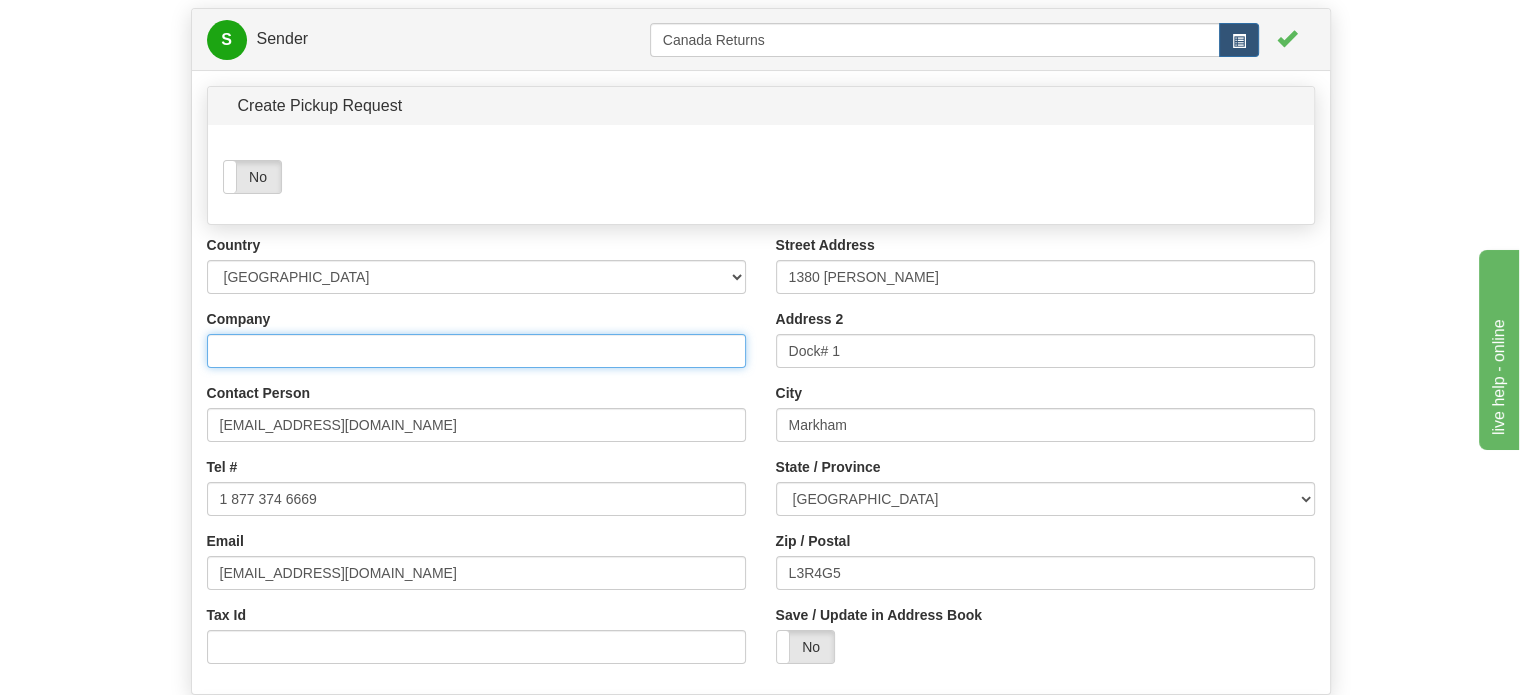 type 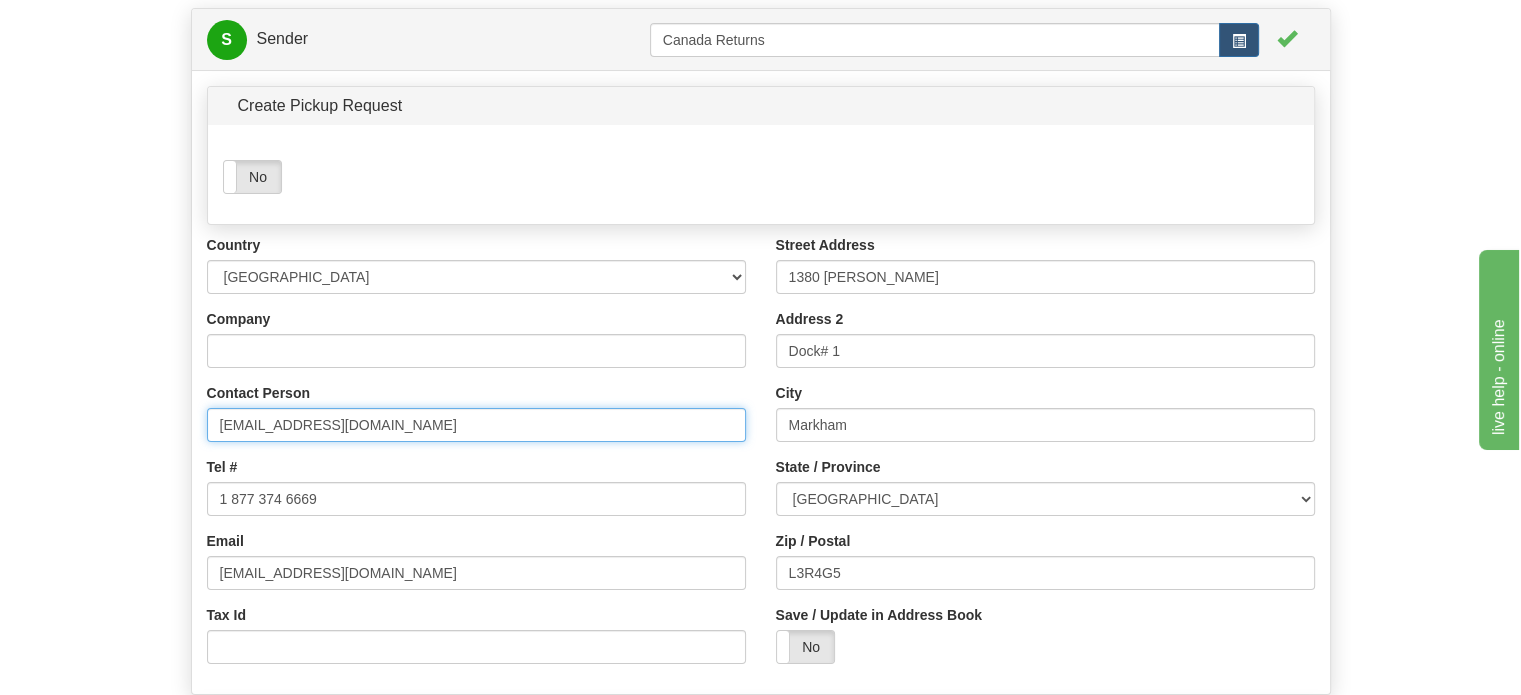 drag, startPoint x: 389, startPoint y: 467, endPoint x: 0, endPoint y: 476, distance: 389.1041 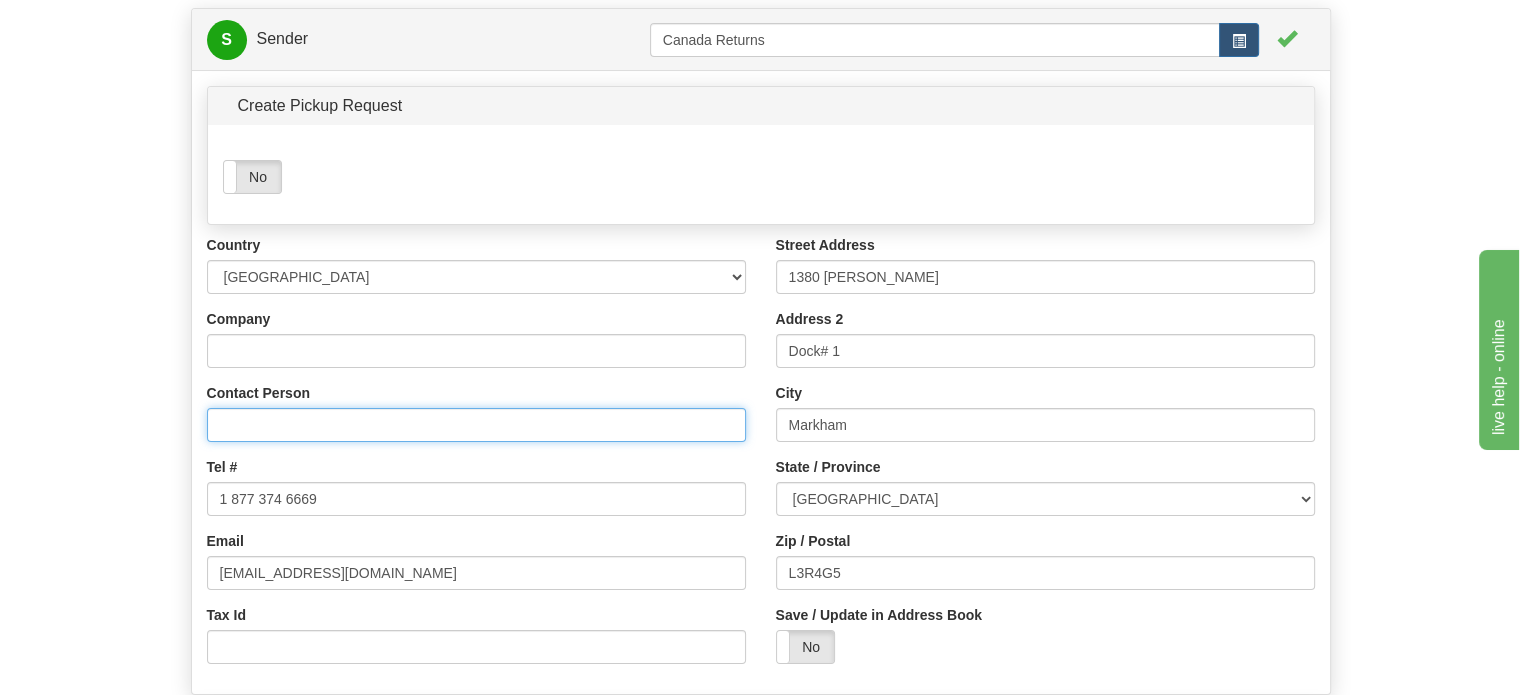 type 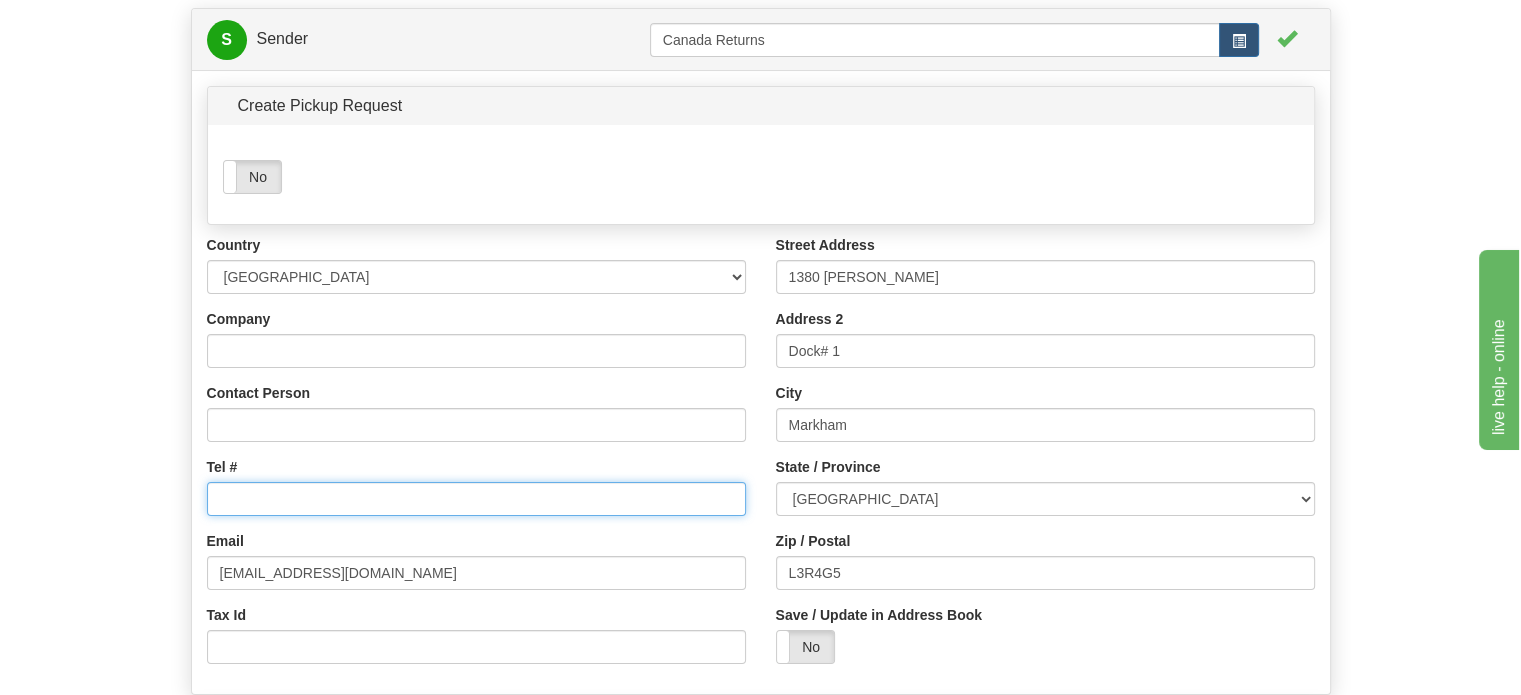 drag, startPoint x: 349, startPoint y: 554, endPoint x: 70, endPoint y: 553, distance: 279.0018 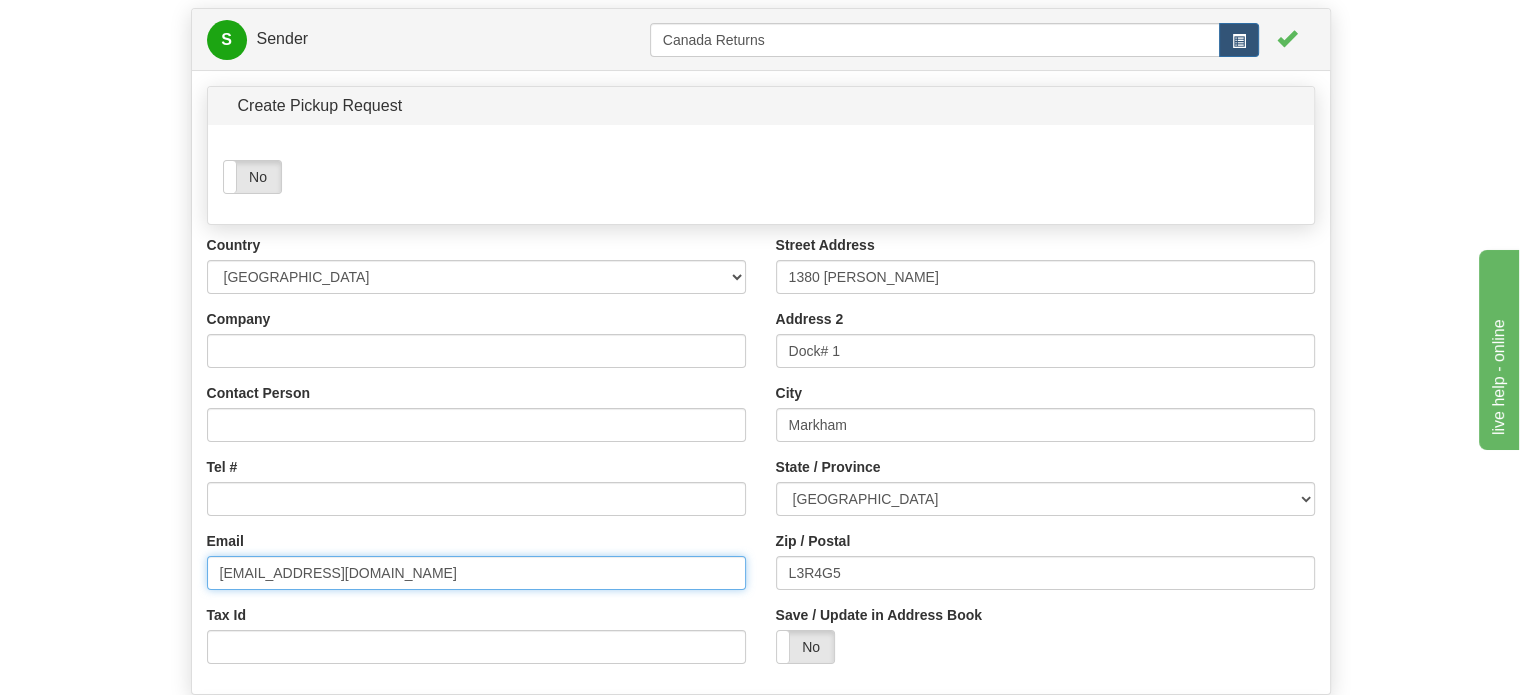 drag, startPoint x: 368, startPoint y: 619, endPoint x: 82, endPoint y: 594, distance: 287.09058 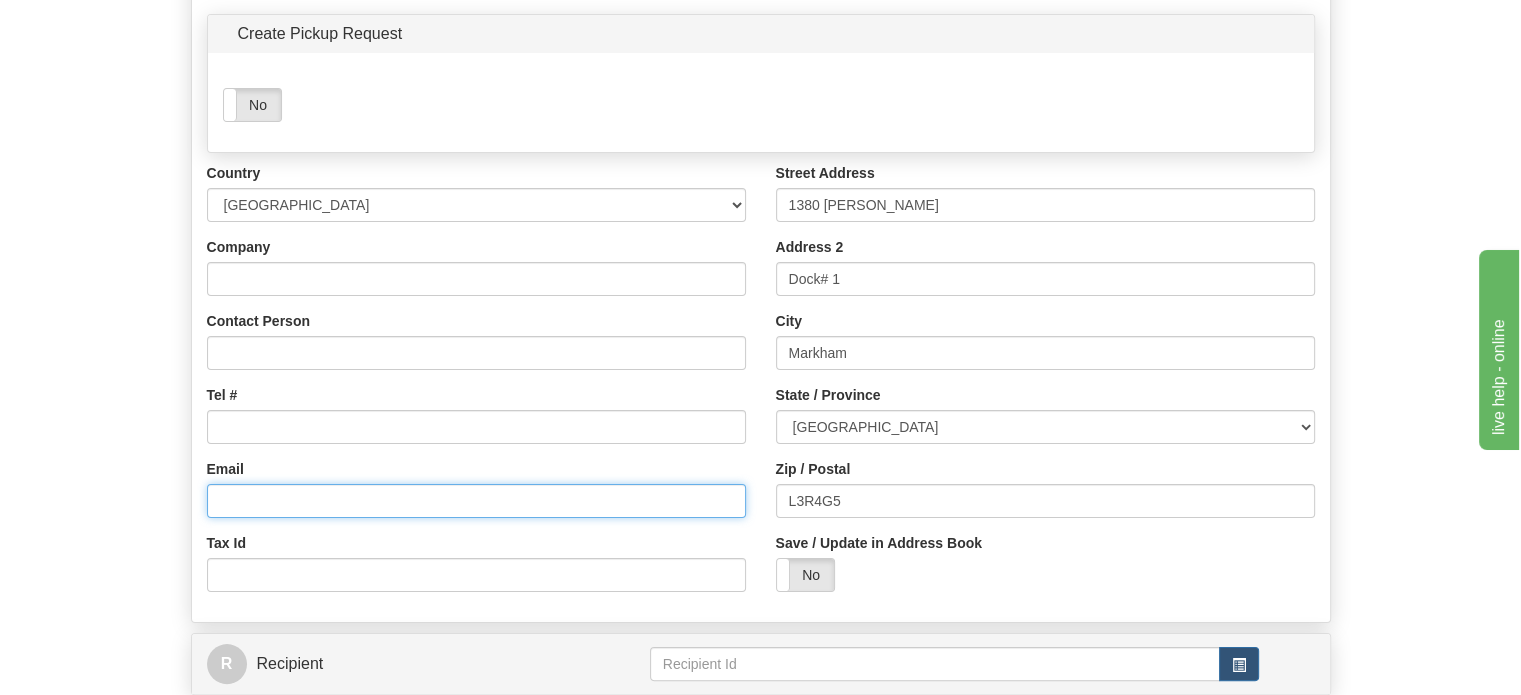 scroll, scrollTop: 400, scrollLeft: 0, axis: vertical 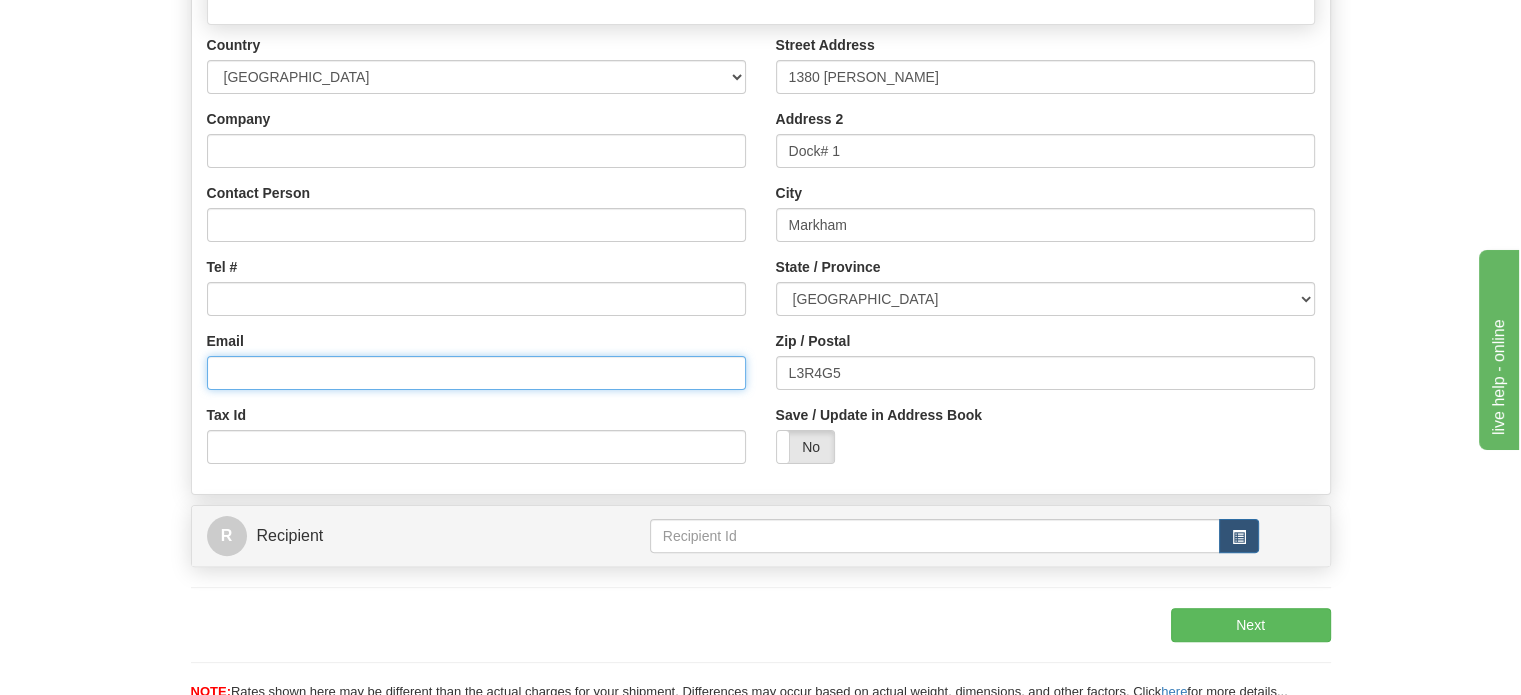 type 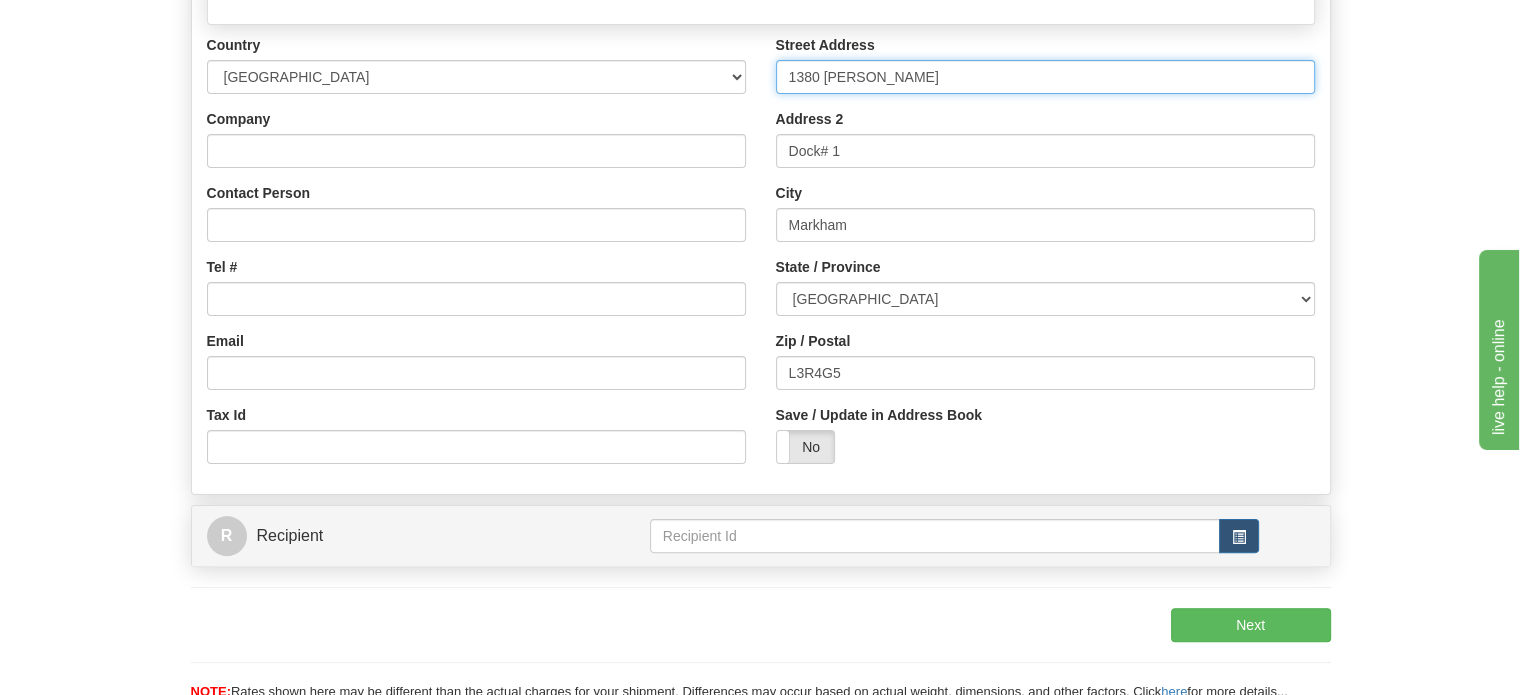 click on "Country
AFGHANISTAN
ALAND ISLANDS
ALBANIA
ALGERIA
AMERICAN SAMOA
ANDORRA
ANGOLA
ANGUILLA
ANTIGUA AND BARBUDA
ARGENTINA
ARMENIA
ARUBA
AUSTRALIA
AUSTRIA
AZERBAIJAN
AZORES
BAHAMAS
BAHRAIN
BANGLADESH
BARBADOS
BELARUS
BELGIUM
BELIZE
BENIN
BERMUDA
BHUTAN
BOLIVIA
BONAIRE, SAINT EUSTATIUS AND SABA
BOSNIA
BOTSWANA
BOUVET ISLAND
BRAZIL
BRITISH INDIAN OCEAN TERRITORY
BRITISH VIRGIN ISLANDS
BRUNEI
BULGARIA
BURKINA FASO
BURUNDI
CAMBODIA
CAMEROON
CANADA
CANARY ISLANDS
CAPE VERDE
CAYMAN ISLANDS
CENTRAL AFRICAN REPUBLIC
CHAD
CHILE
CHINA
CHRISTMAS ISLAND
COCOS (KEELING) ISLANDS
COLOMBIA
COMOROS
CONGO
CONGO, DEMOCRATIC REPUBLIC OF
COOK ISLANDS
COSTA RICA
CROATIA
CURAÇAO
CYPRUS
CZECH REPUBLIC
DENMARK
DJIBOUTI
DOMINICA
DOMINICAN REPUBLIC
EAST TIMOR
ECUADOR
EGYPT
EL SALVADOR
EQUATORIAL GUINEA
ERITREA
ESTONIA" at bounding box center [761, 257] 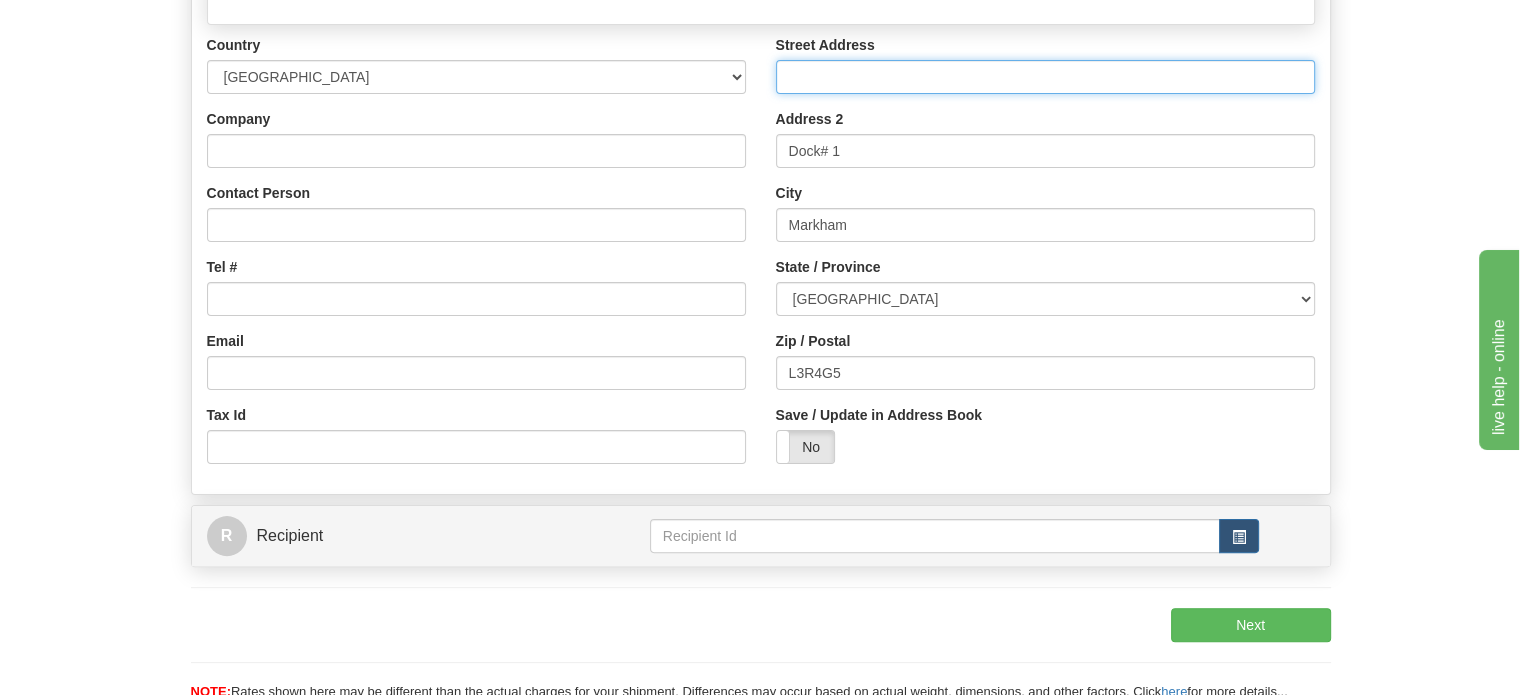 type 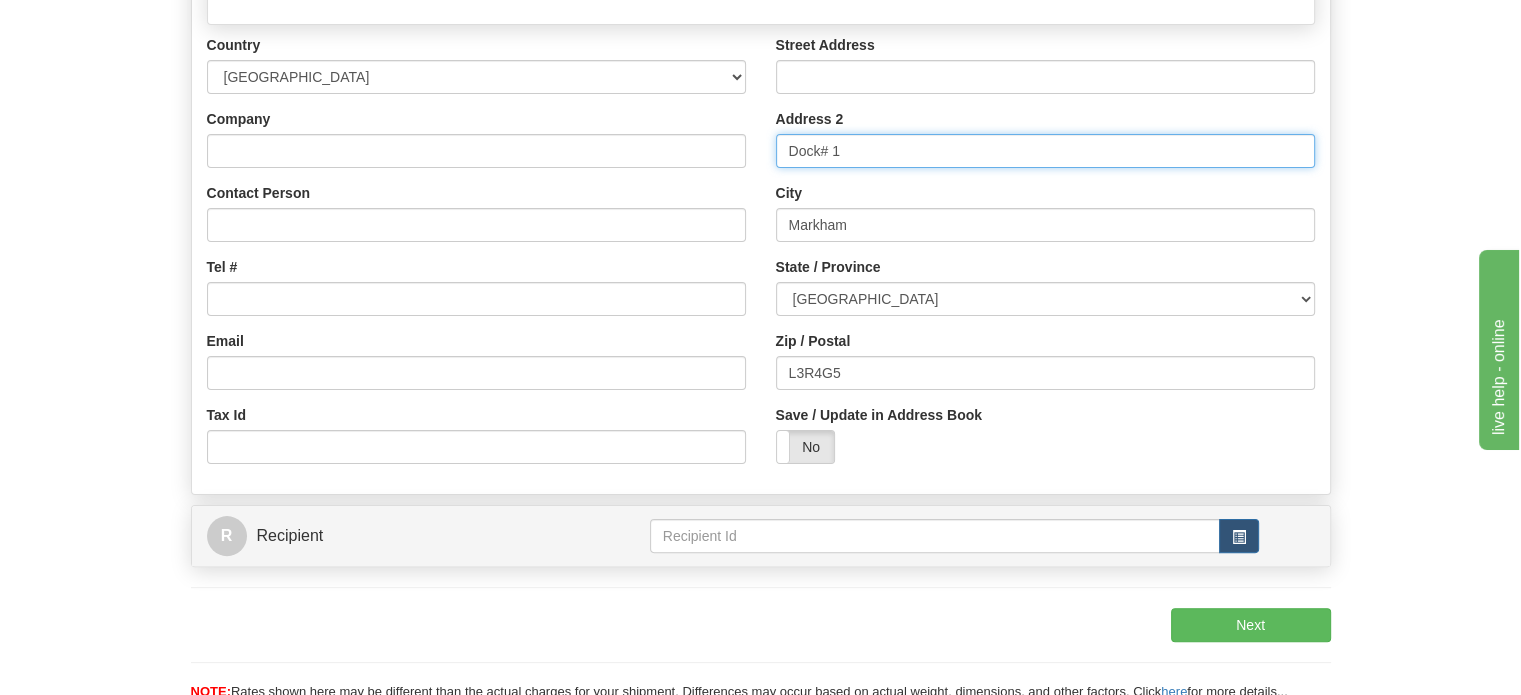 drag, startPoint x: 918, startPoint y: 196, endPoint x: 649, endPoint y: 175, distance: 269.81845 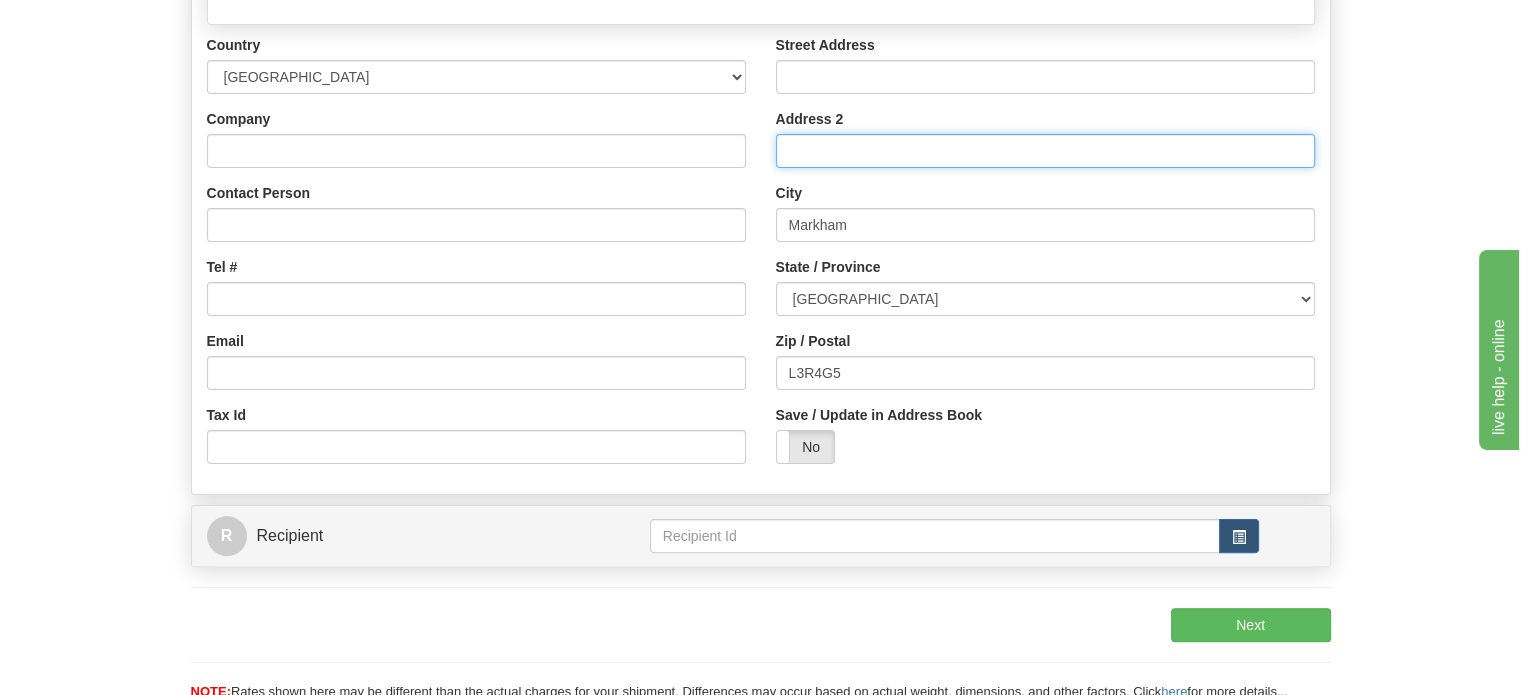 type 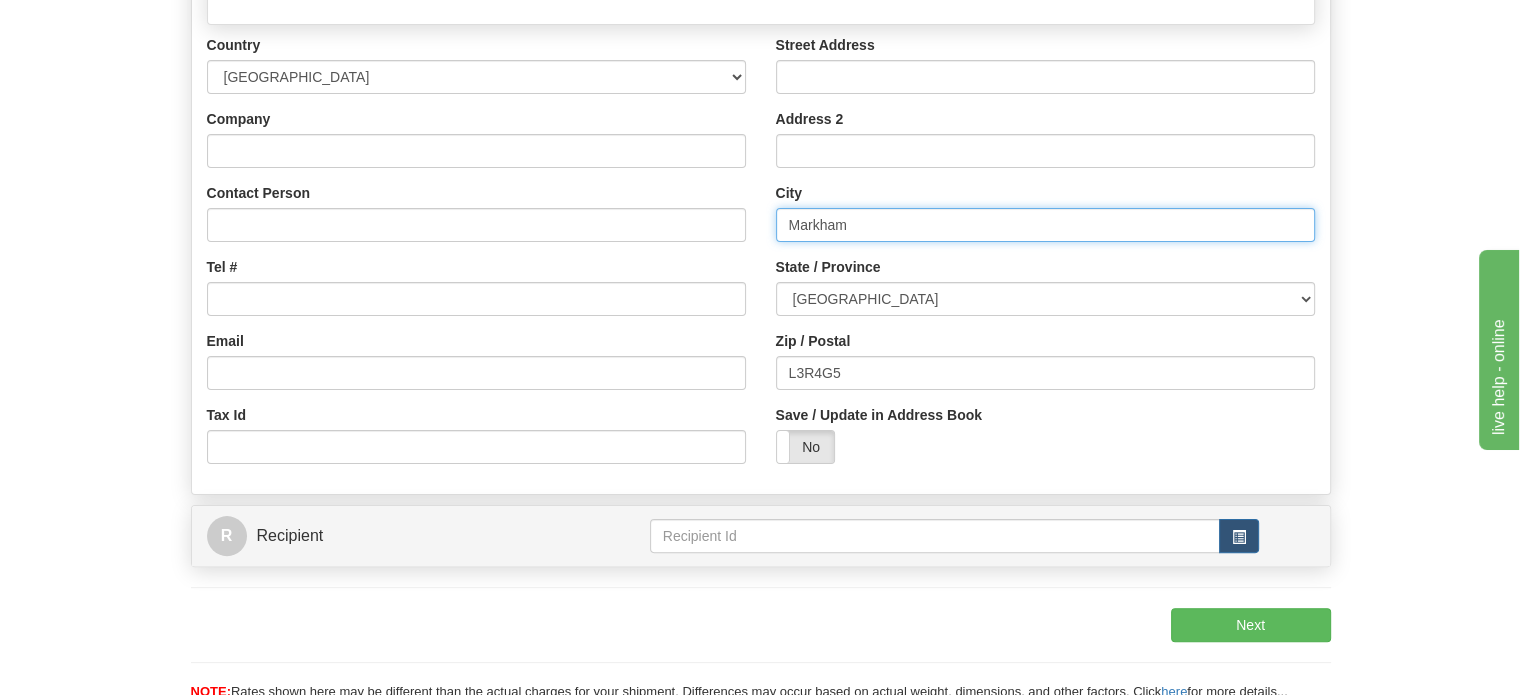 drag, startPoint x: 868, startPoint y: 255, endPoint x: 492, endPoint y: 263, distance: 376.08508 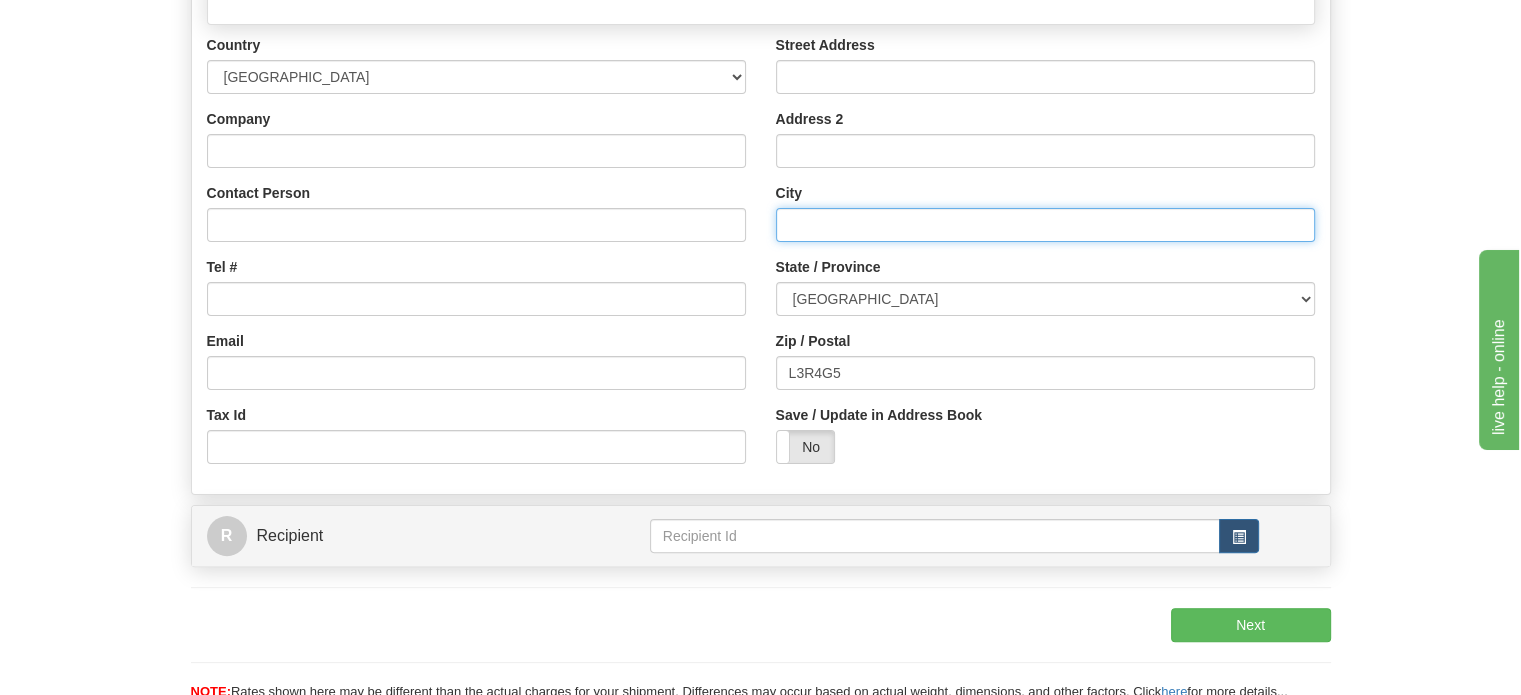 type 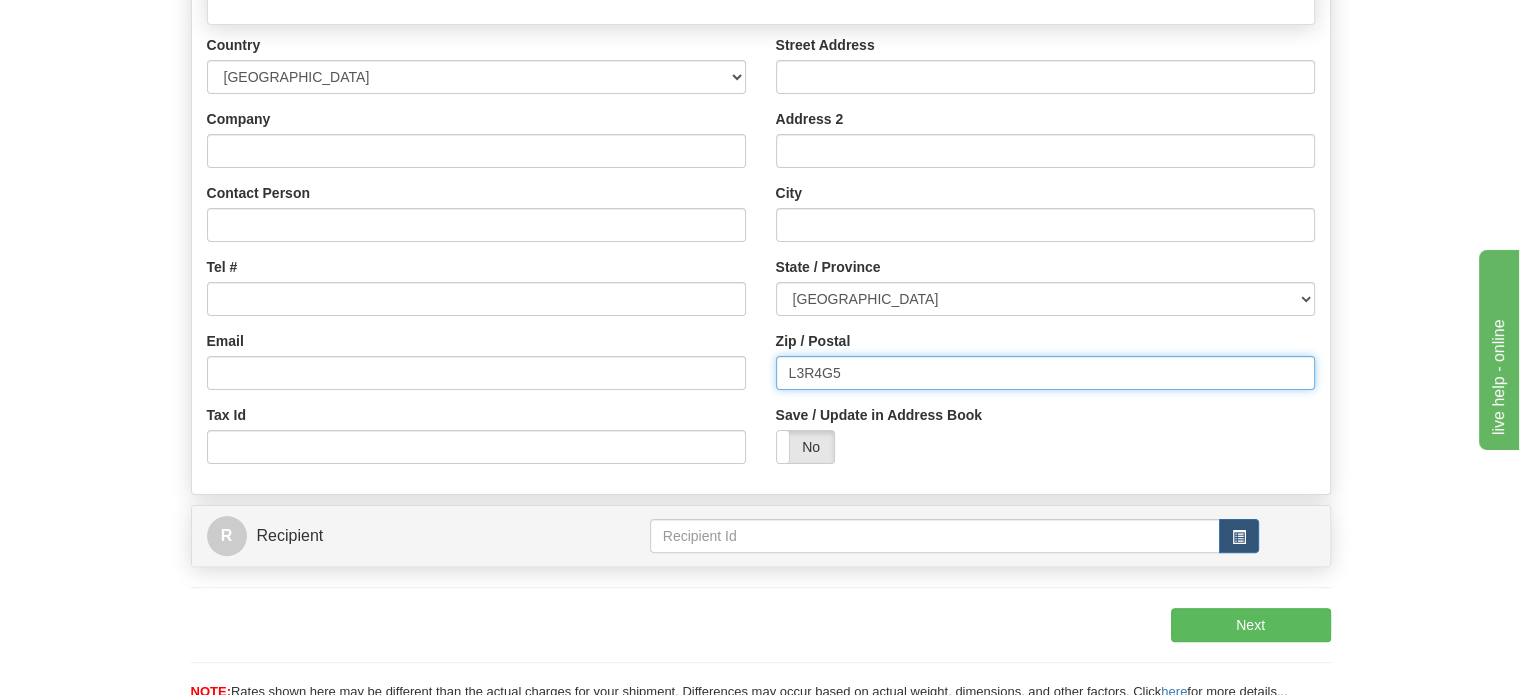 drag, startPoint x: 518, startPoint y: 383, endPoint x: 404, endPoint y: 379, distance: 114.07015 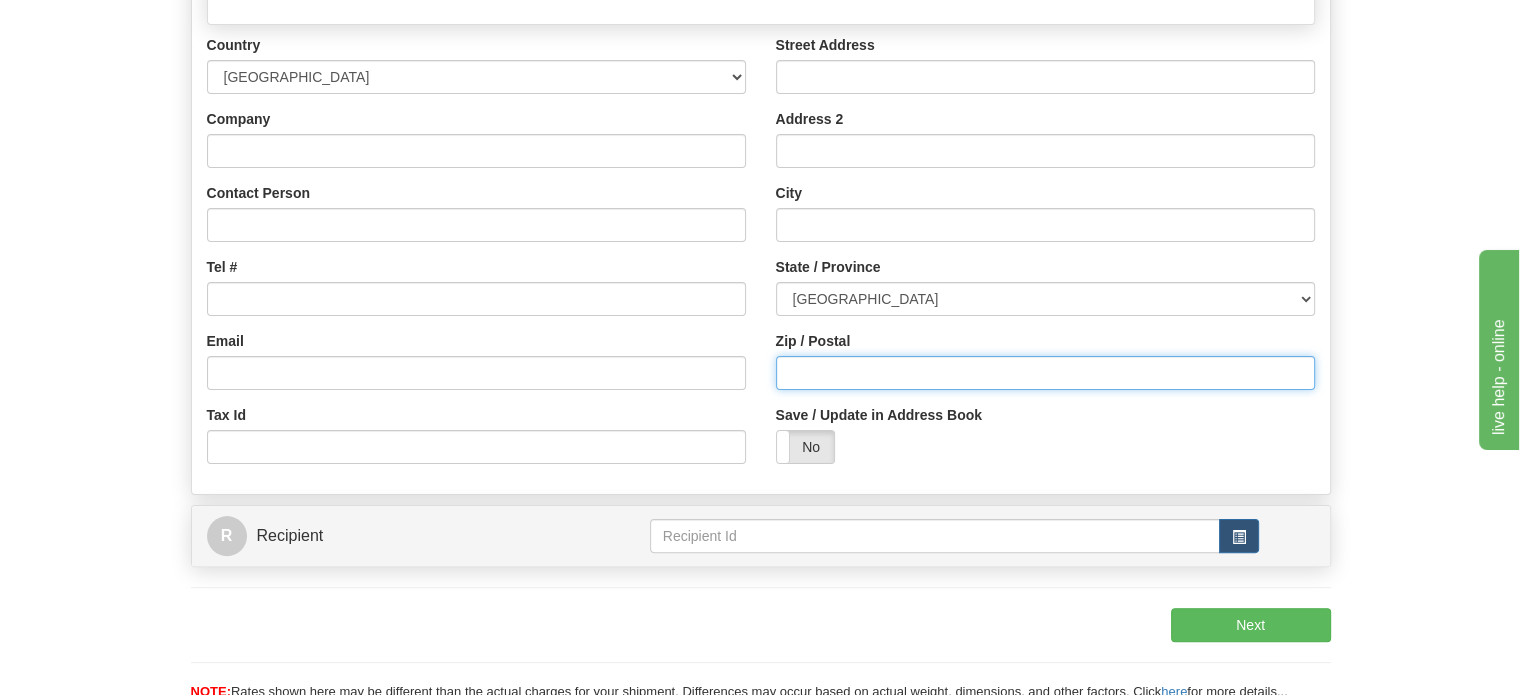 type 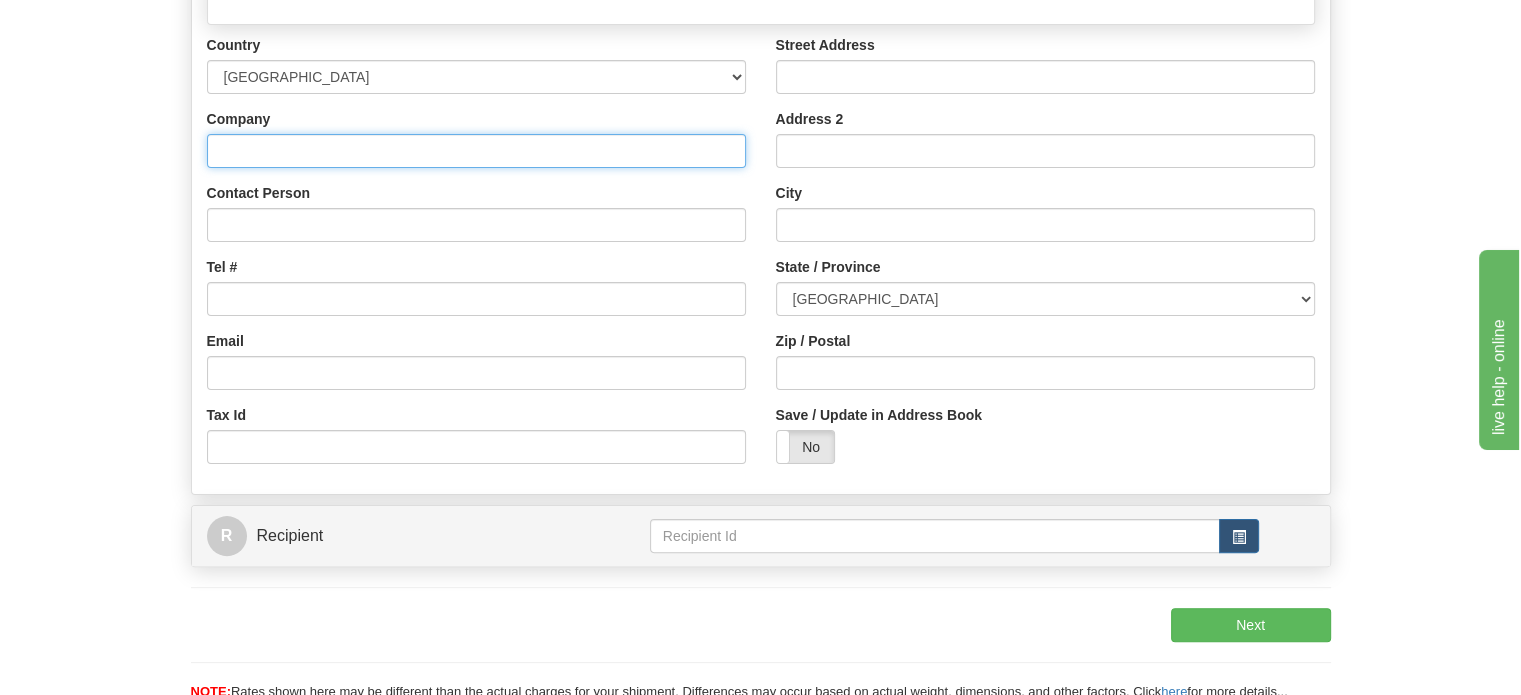 click on "Company" at bounding box center (476, 151) 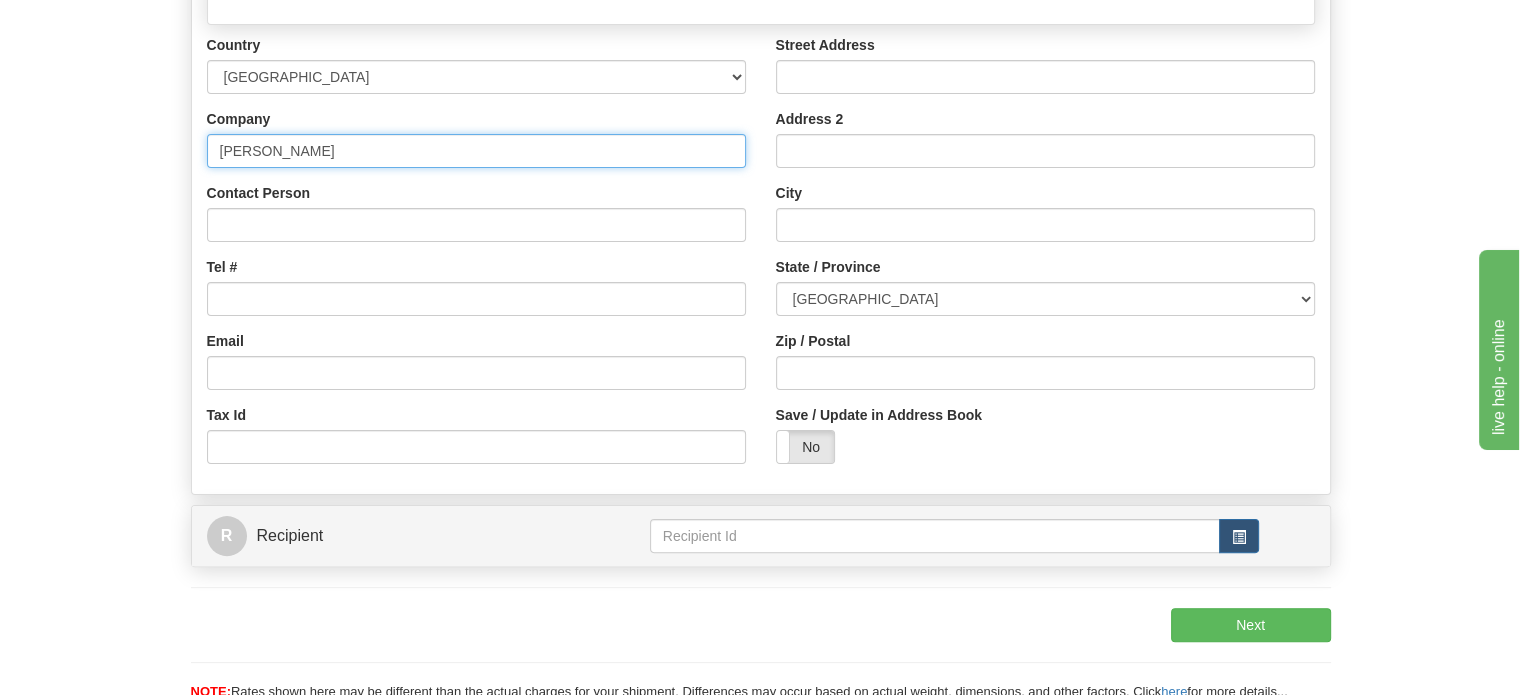 type on "Valcina Cox" 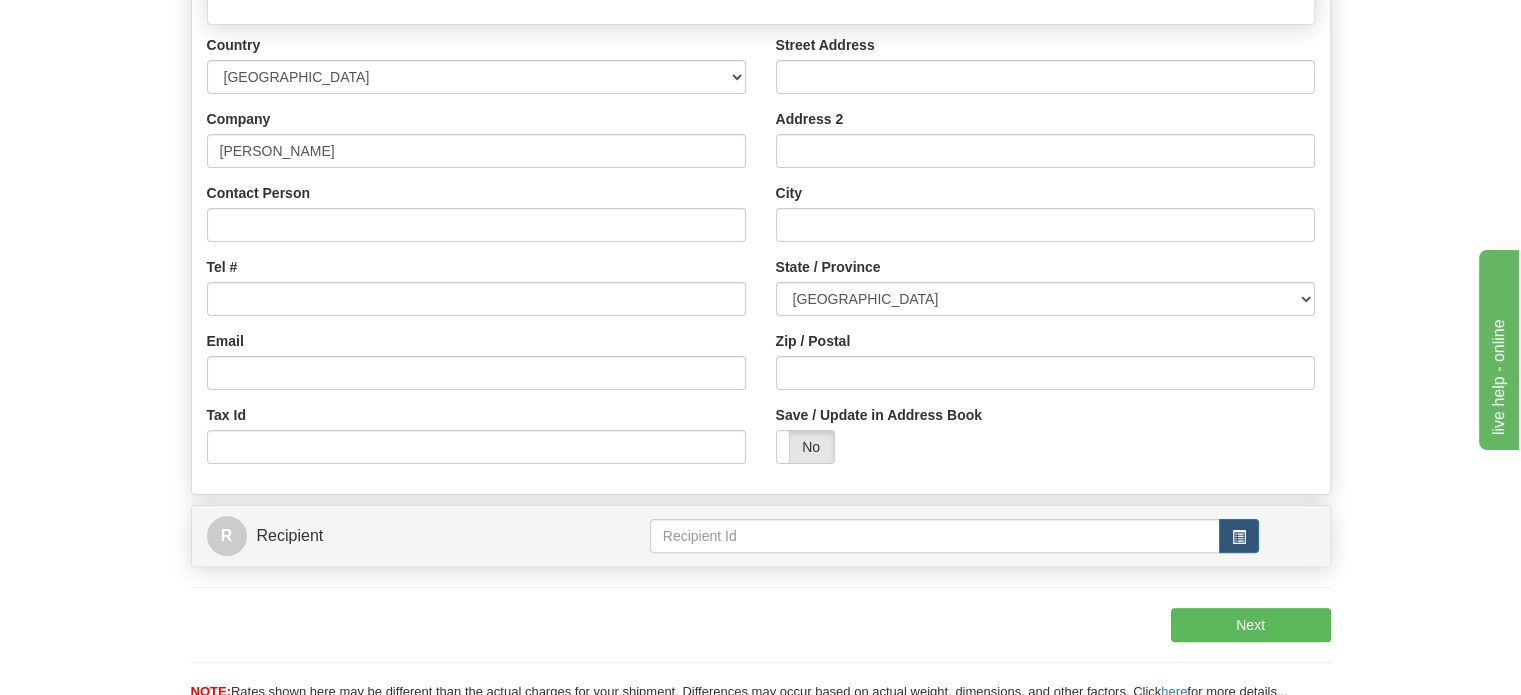 click on "Tel #" at bounding box center [476, 286] 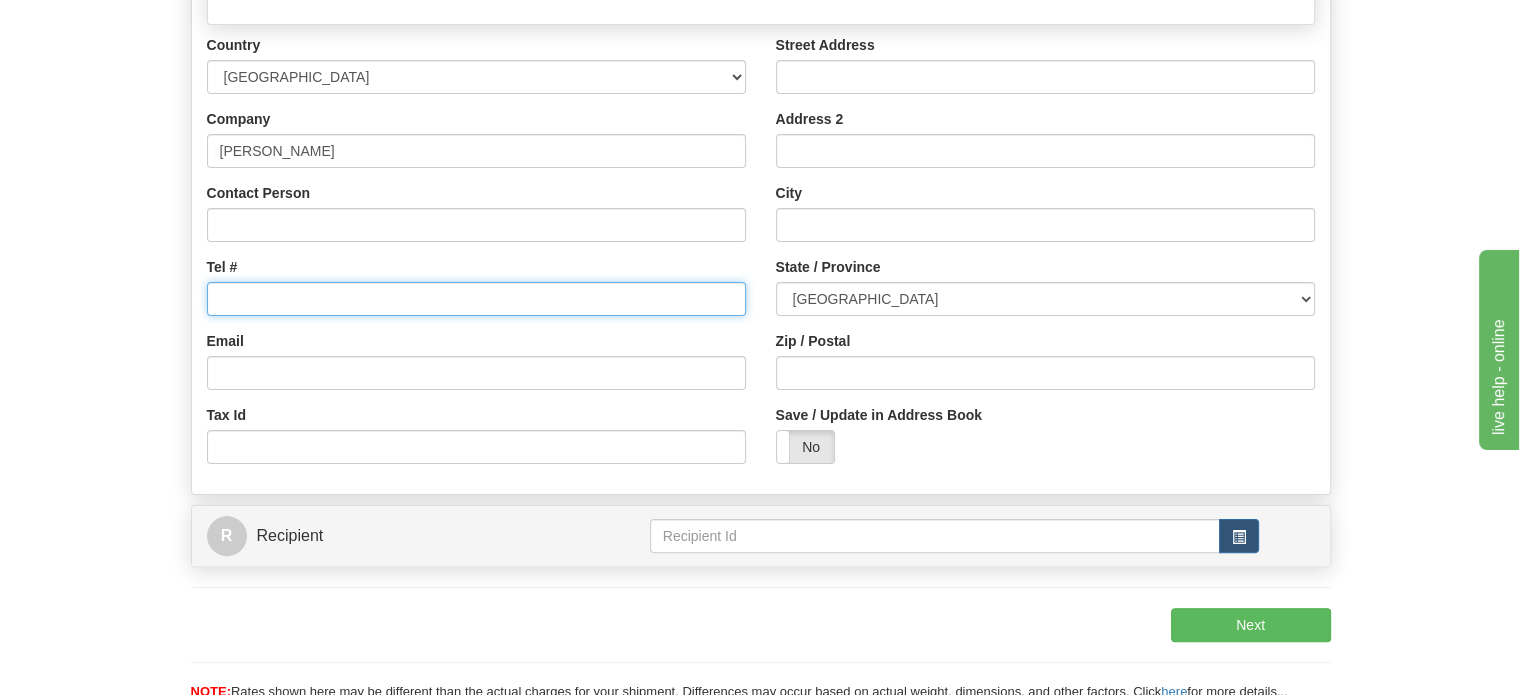 click on "Tel #" at bounding box center [476, 299] 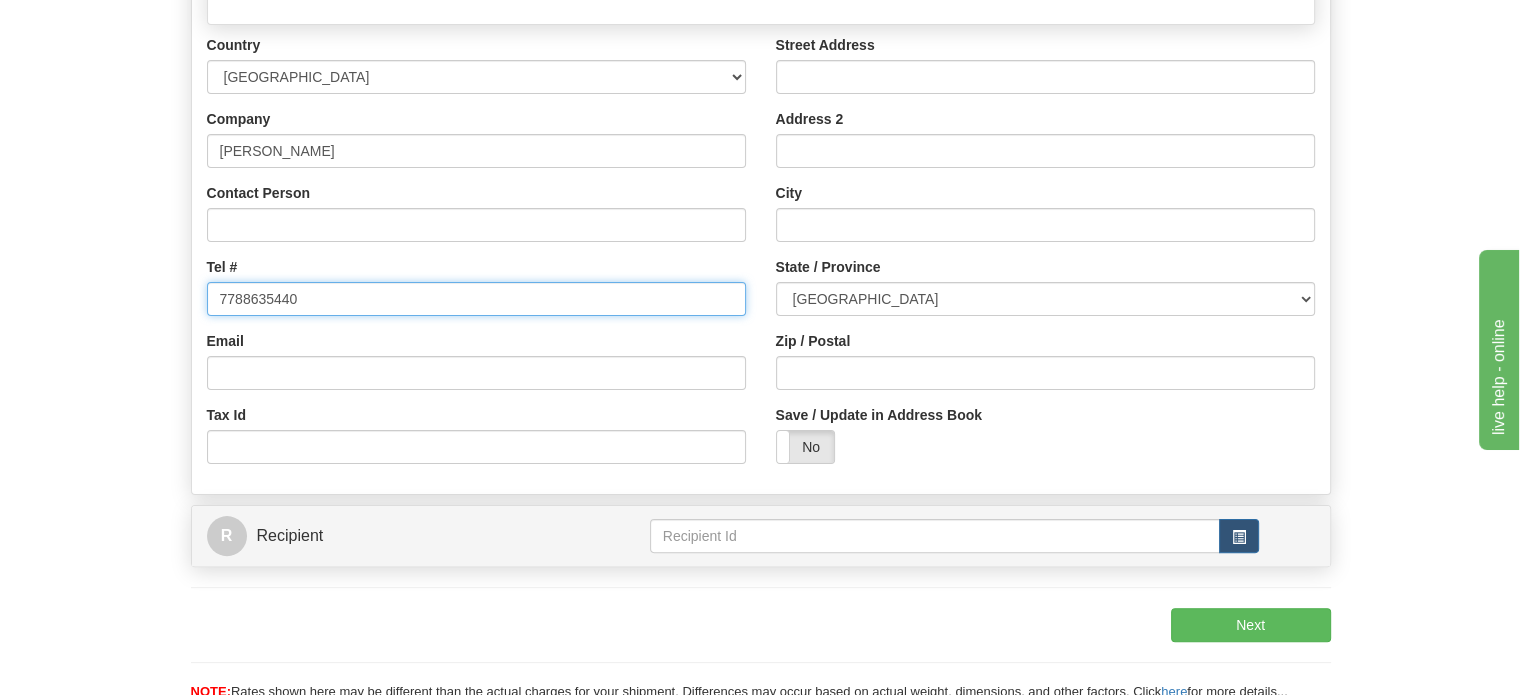 type on "7788635440" 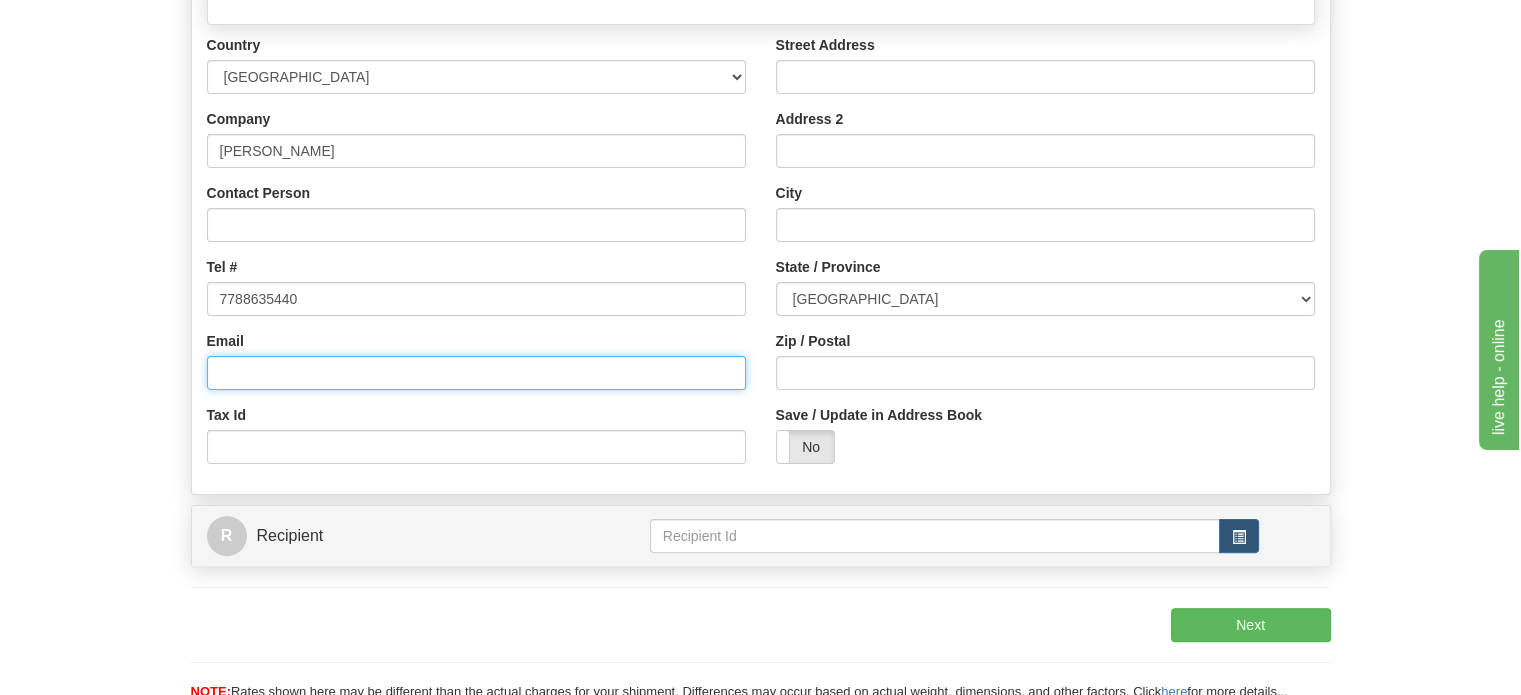 click on "Email" at bounding box center [476, 373] 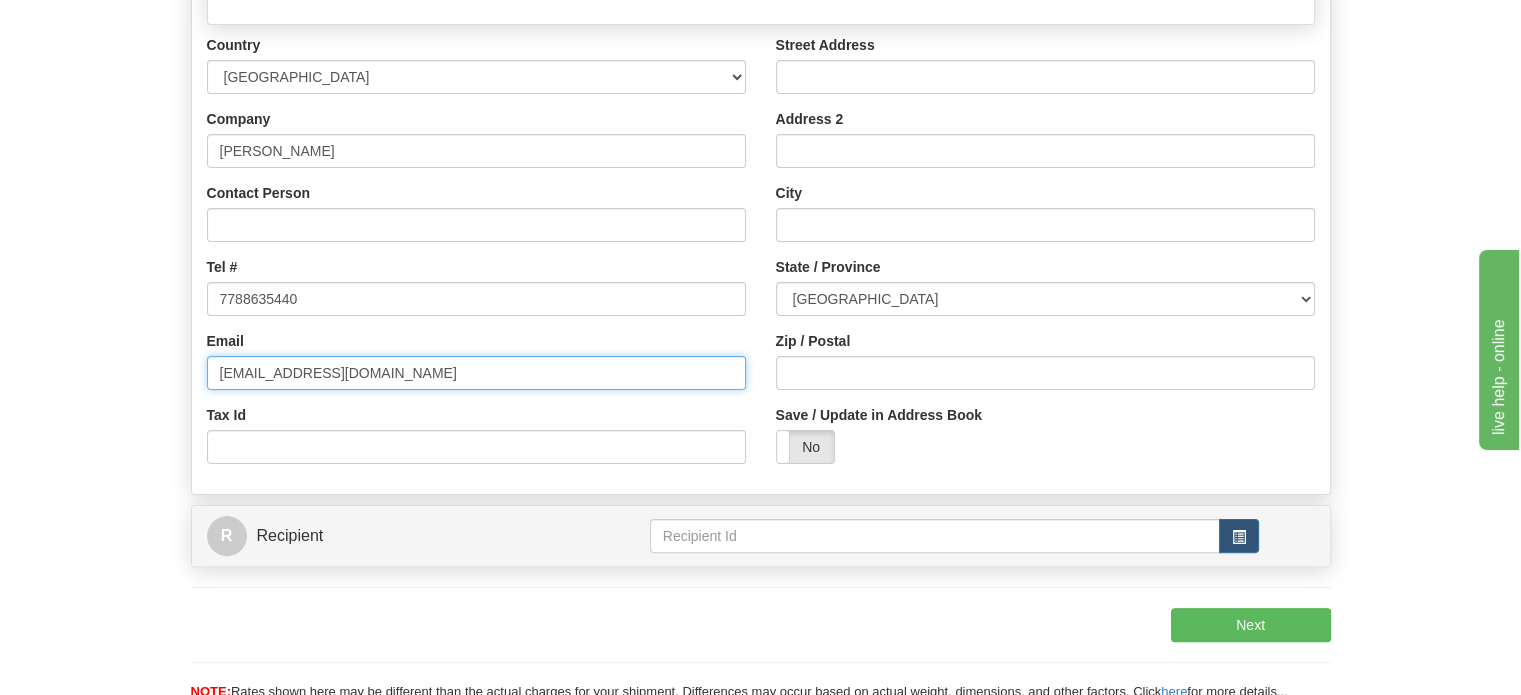 type on "valleygirl5440@hotmail.com" 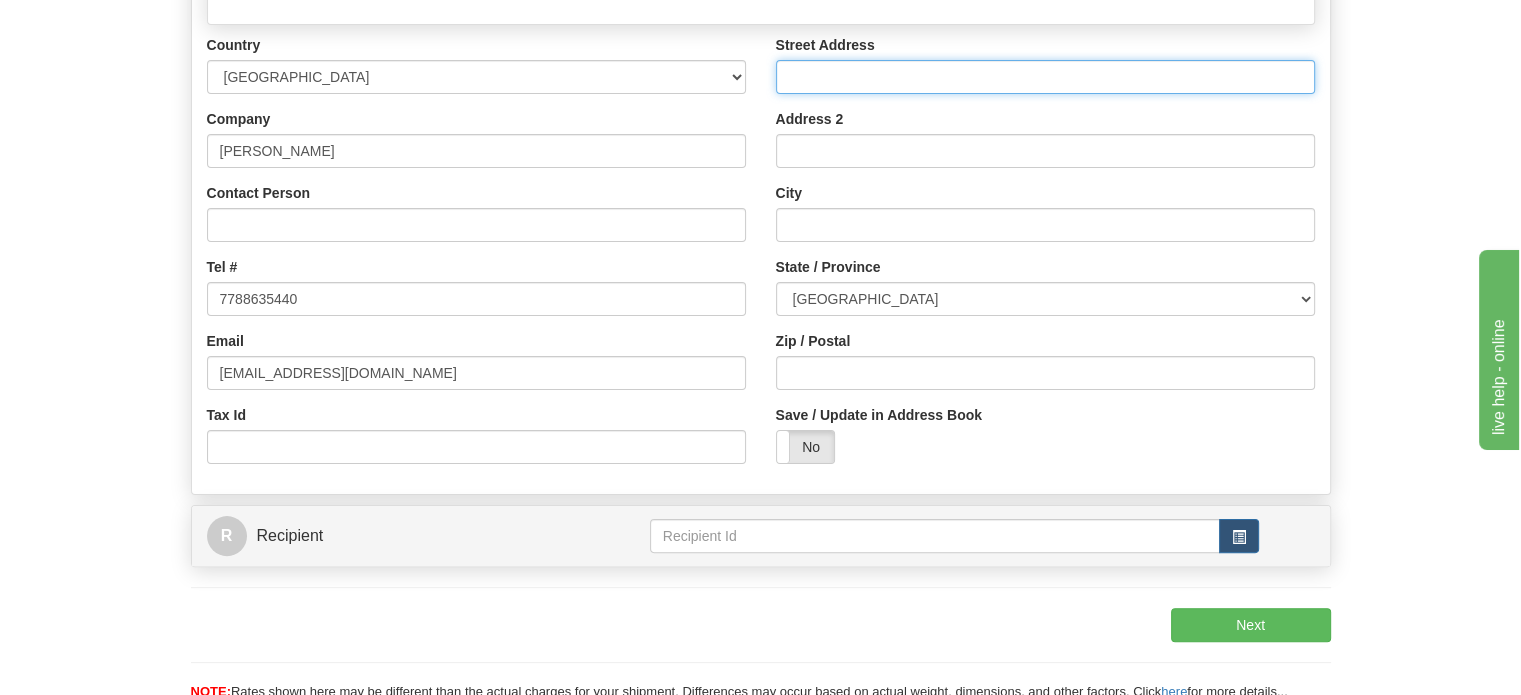 click on "Street Address" at bounding box center (1045, 77) 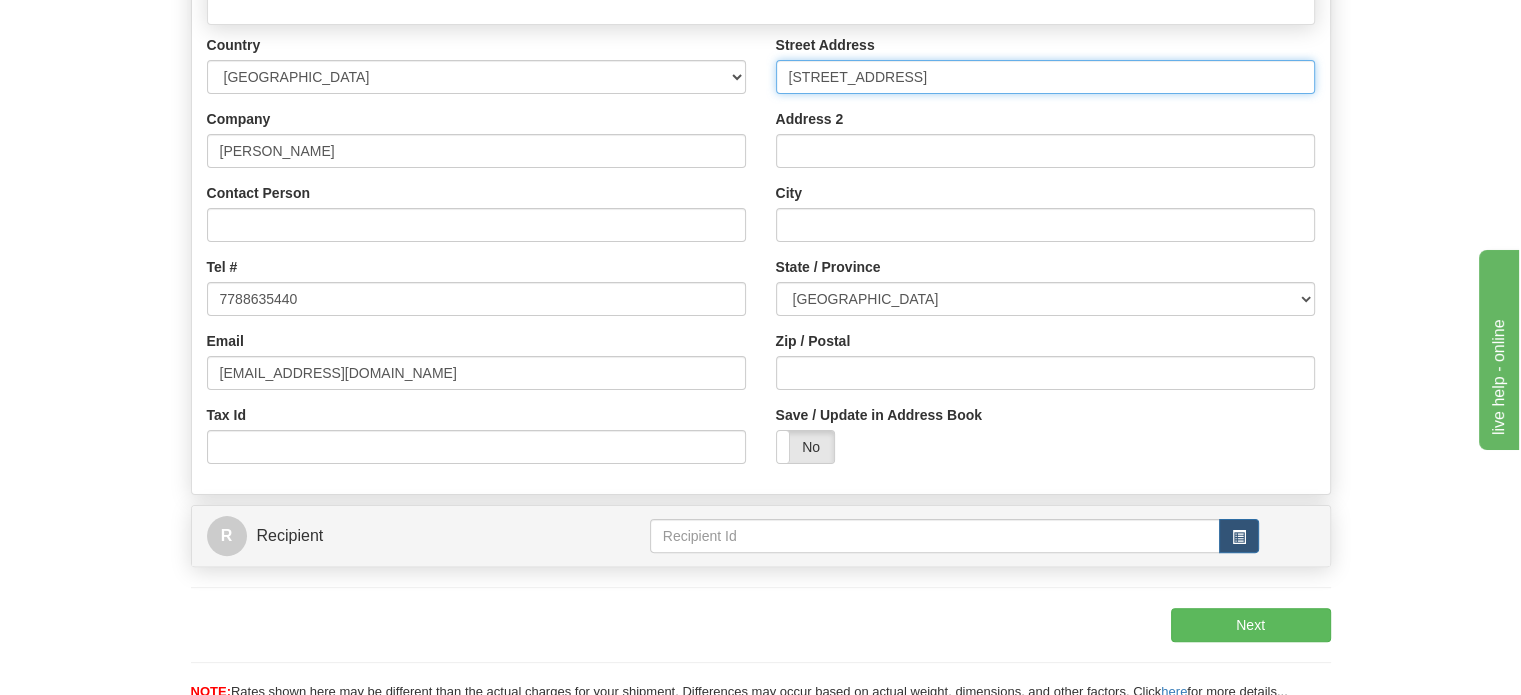 type on "77- 7465 Woodbrook Pl" 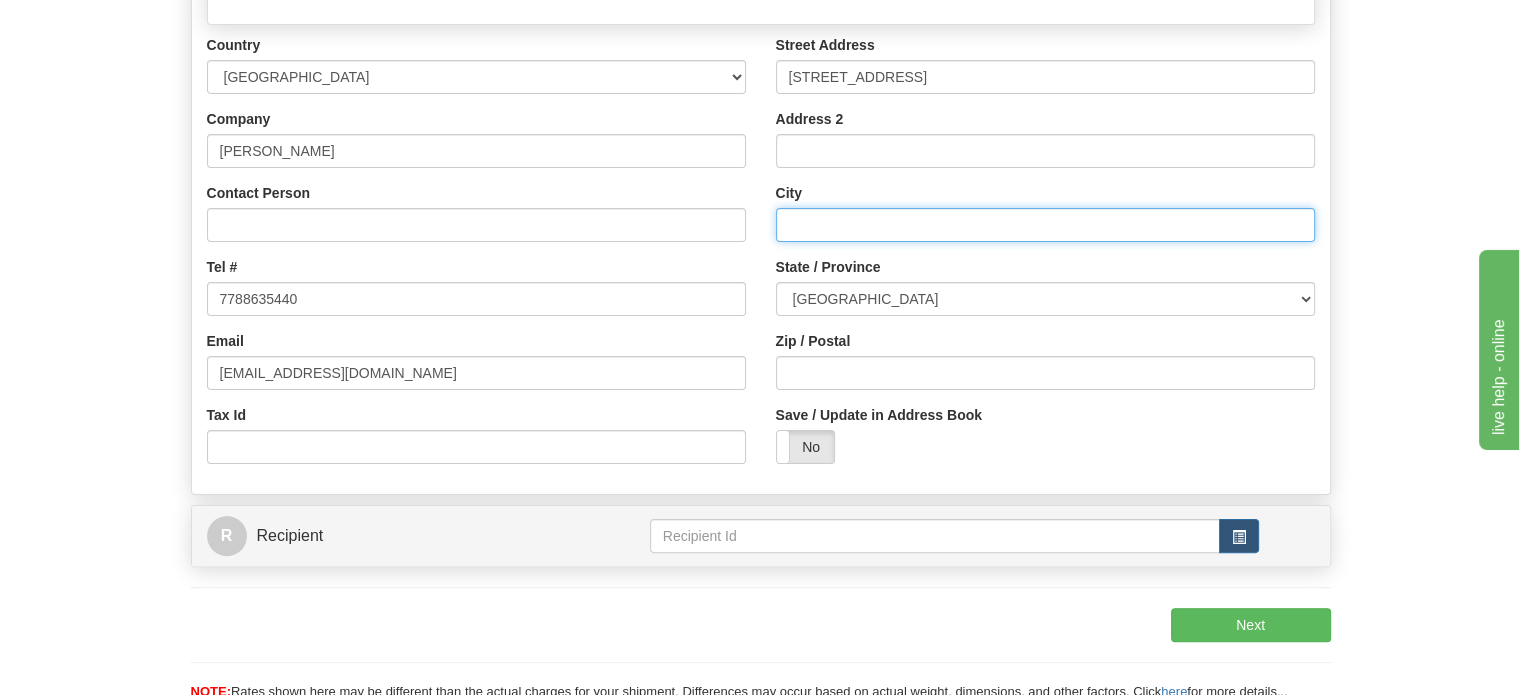 click on "City" at bounding box center (1045, 225) 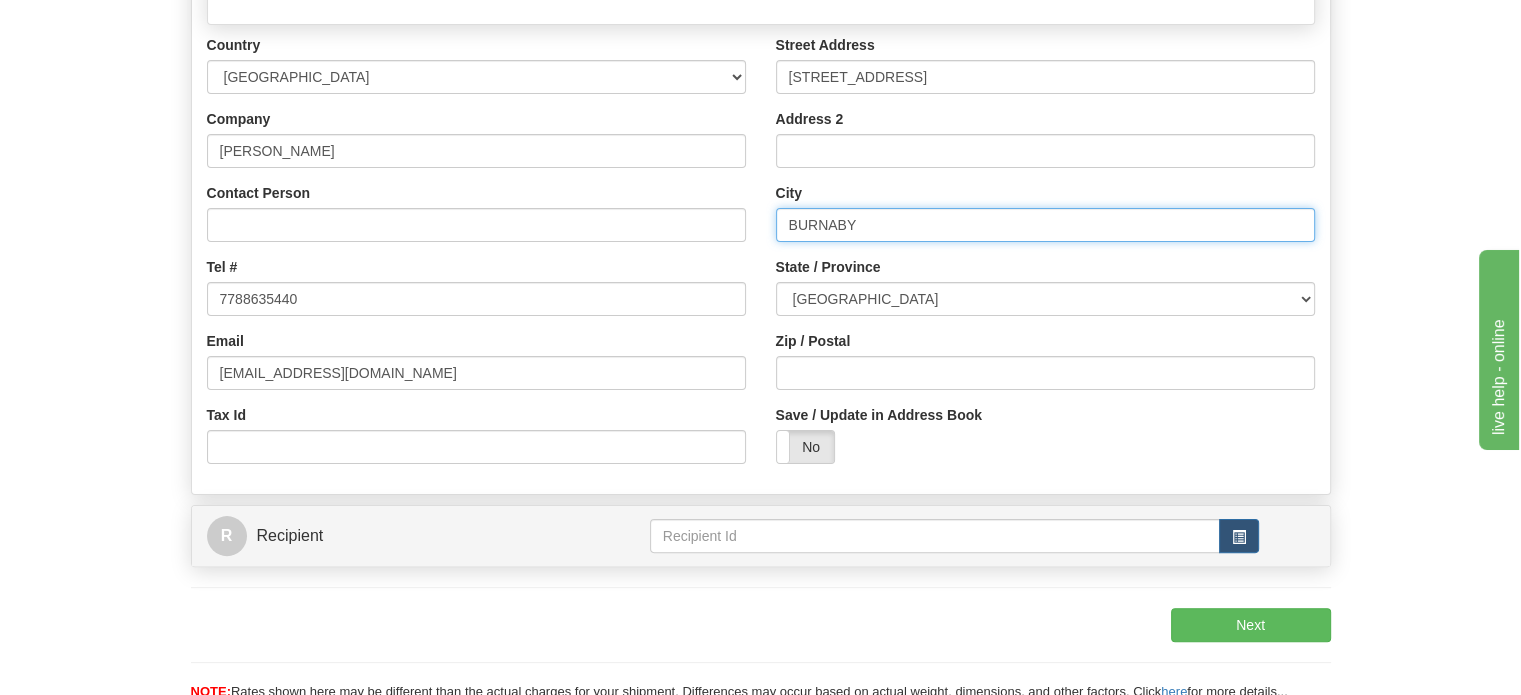 type on "BURNABY" 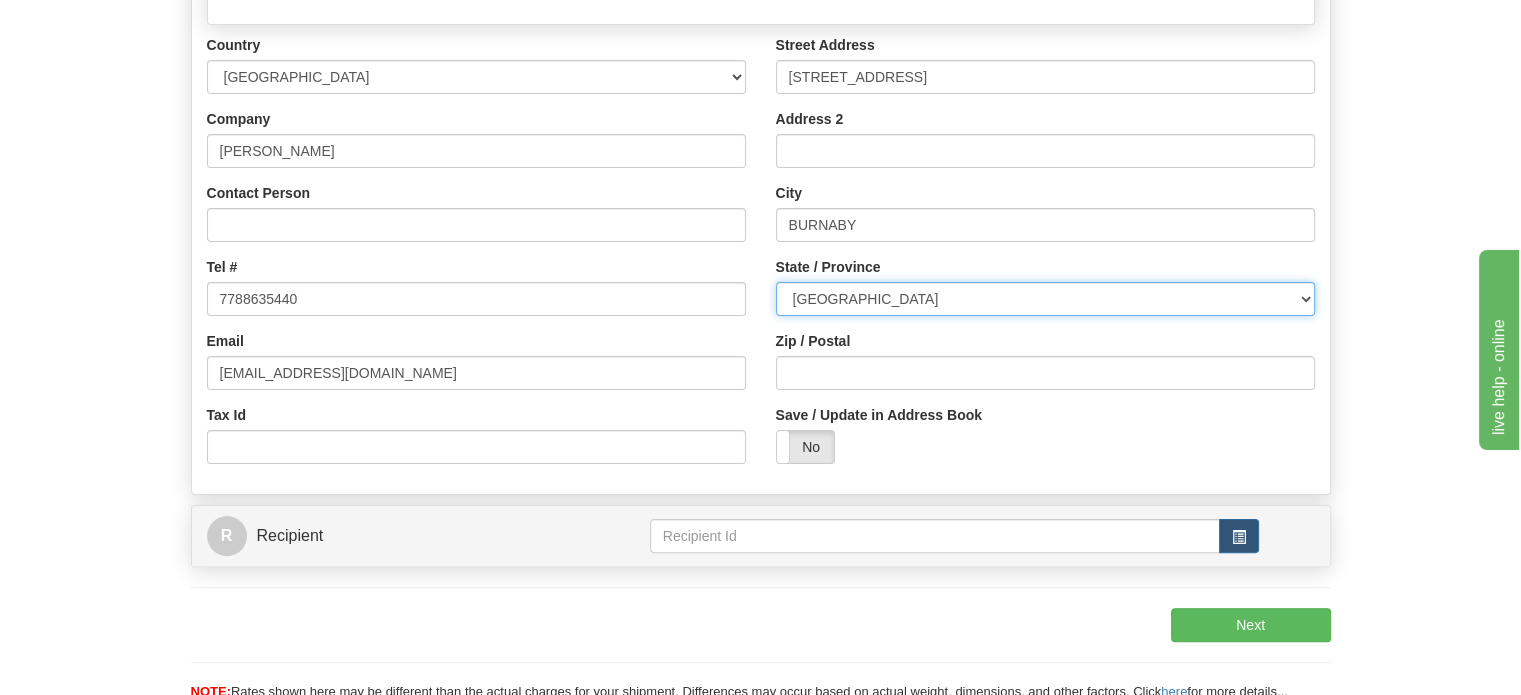 click on "ALBERTA BRITISH COLUMBIA MANITOBA NEW BRUNSWICK NEWFOUNDLAND NOVA SCOTIA NUNAVUT NW TERRITORIES ONTARIO PRINCE EDWARD ISLAND QUEBEC SASKATCHEWAN YUKON TERRITORY" at bounding box center (1045, 299) 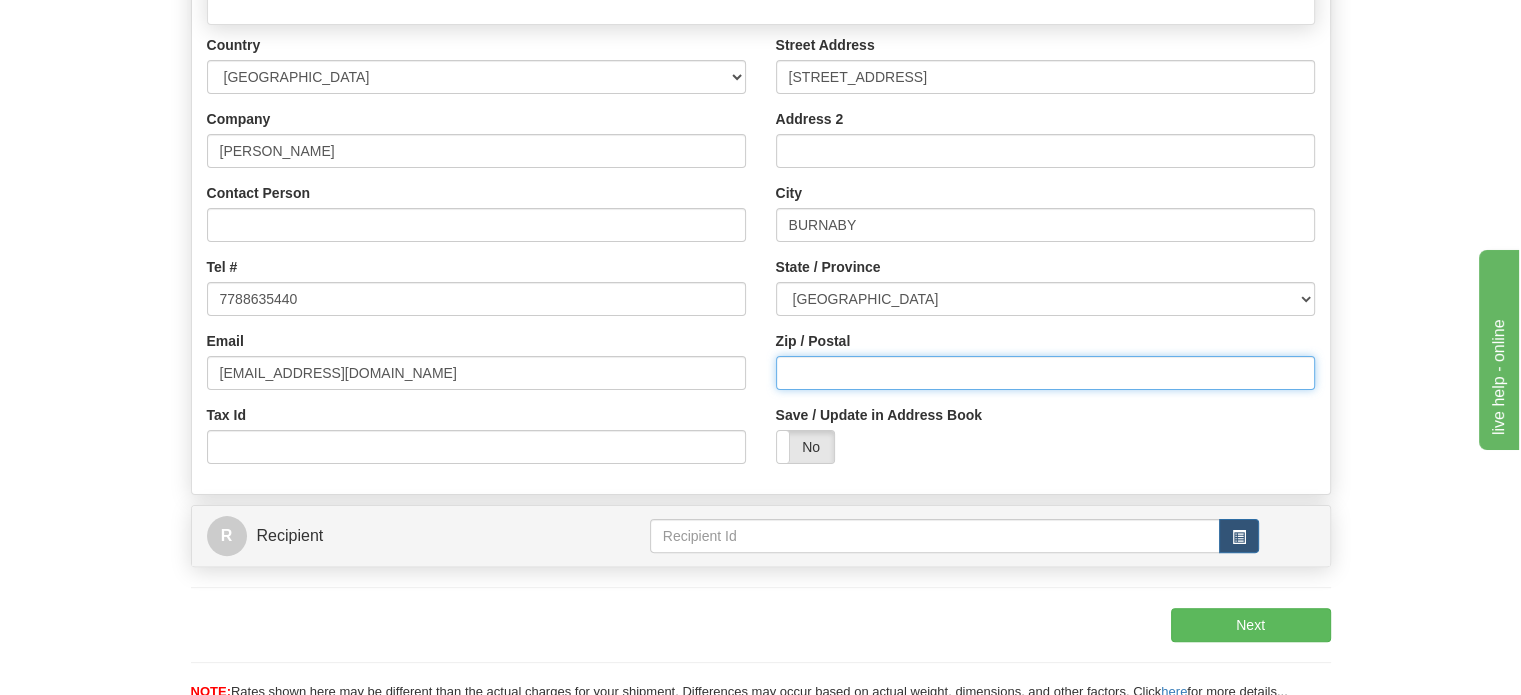 click on "Zip / Postal" at bounding box center (1045, 373) 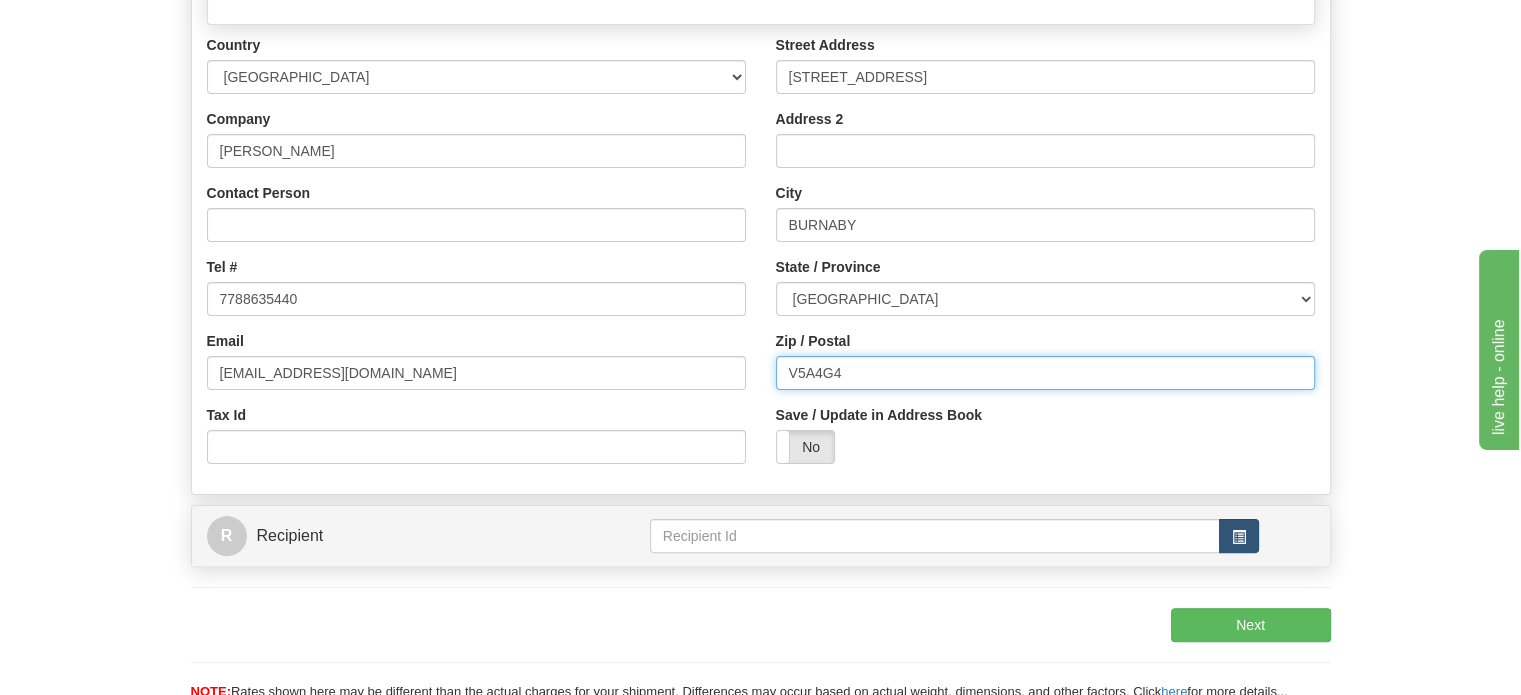 type on "V5A4G4" 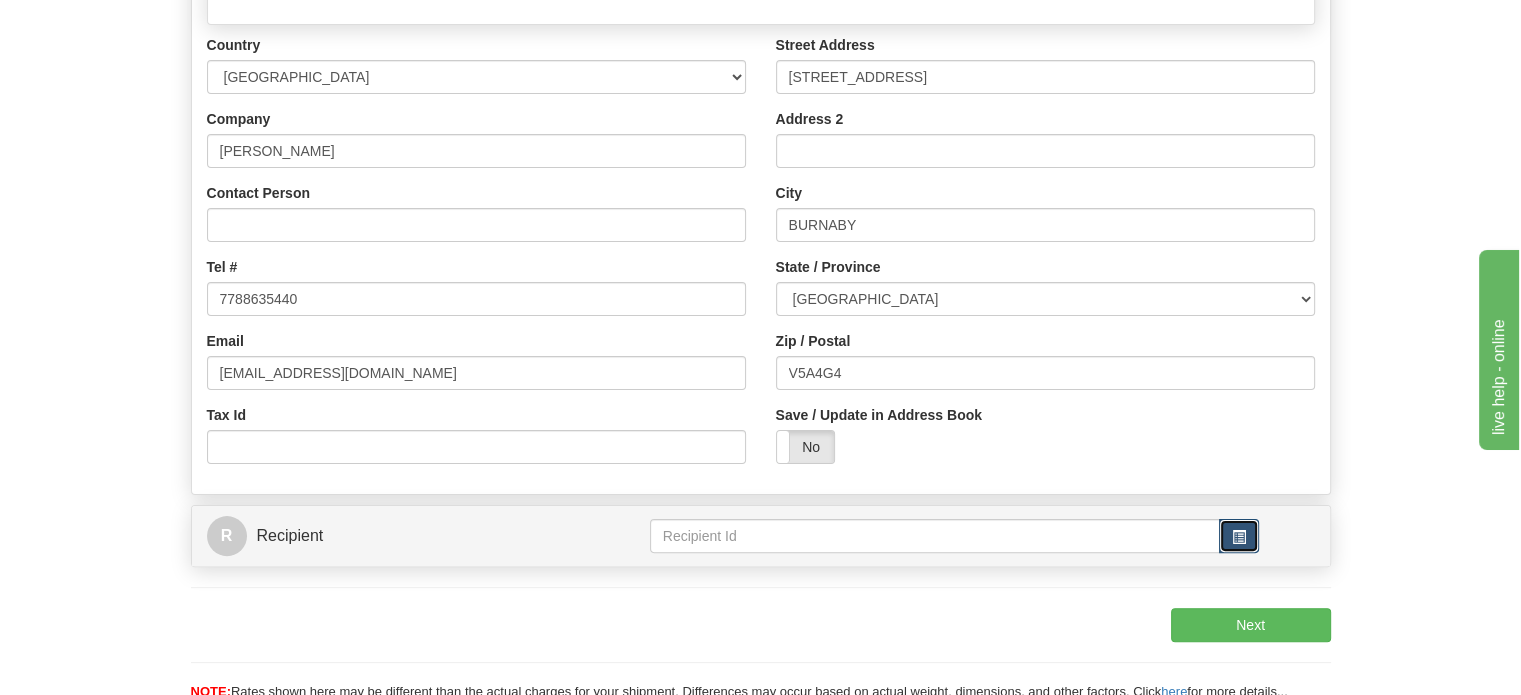 click at bounding box center (1239, 536) 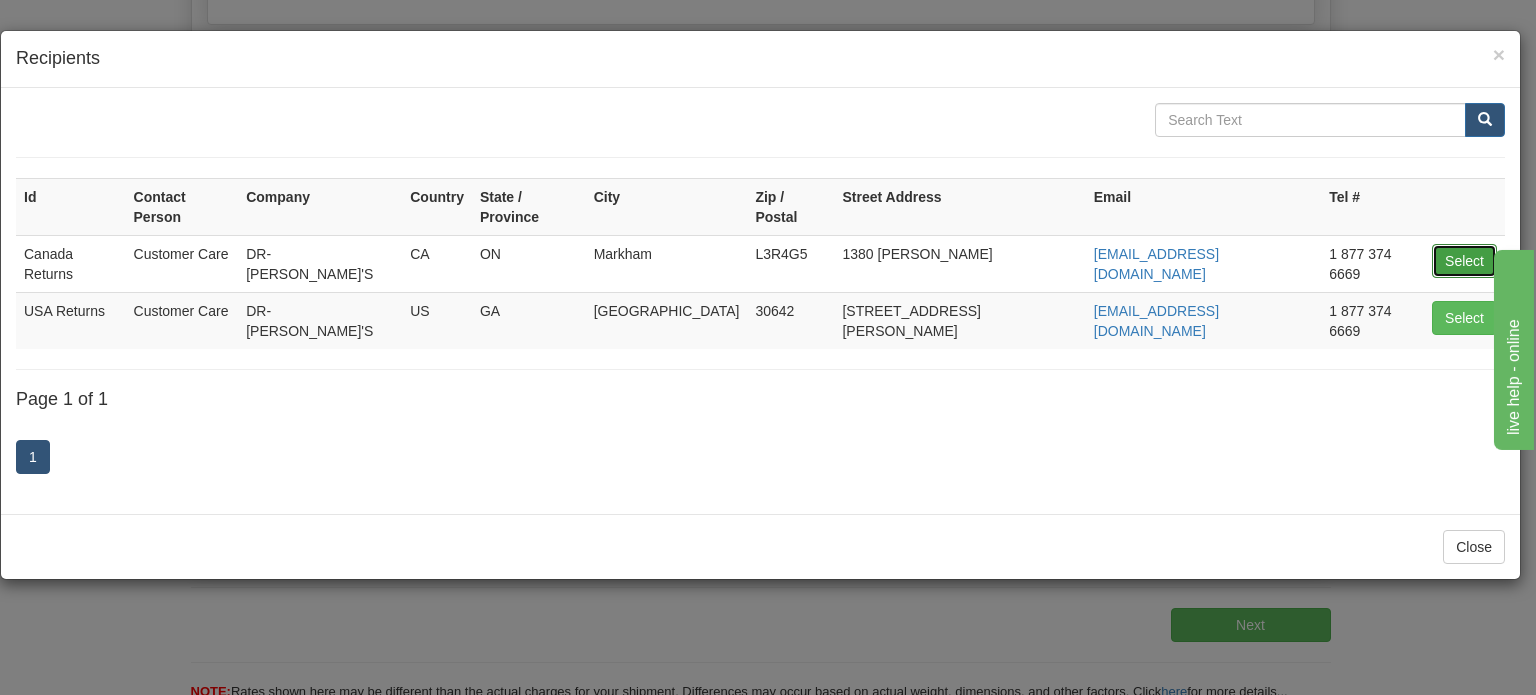 click on "Select" at bounding box center (1464, 261) 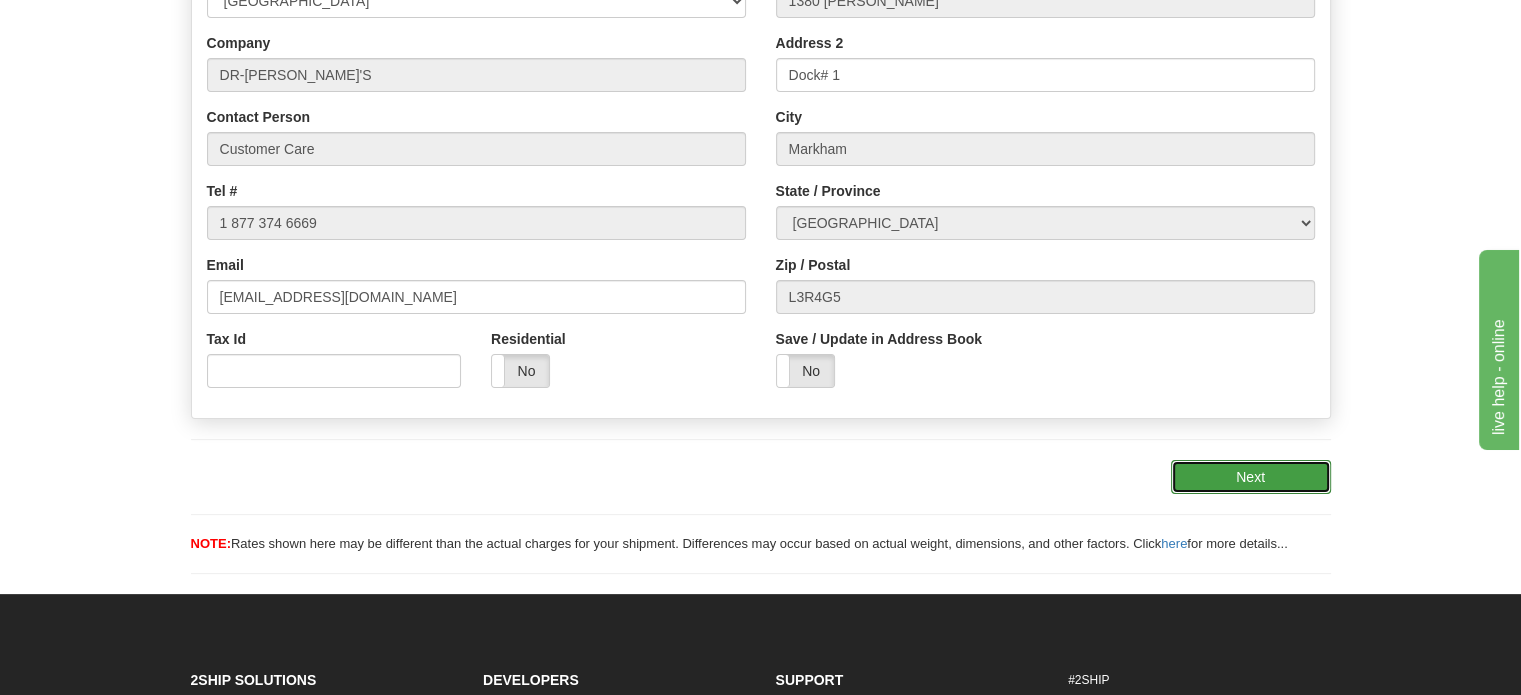 click on "Next" at bounding box center (1251, 477) 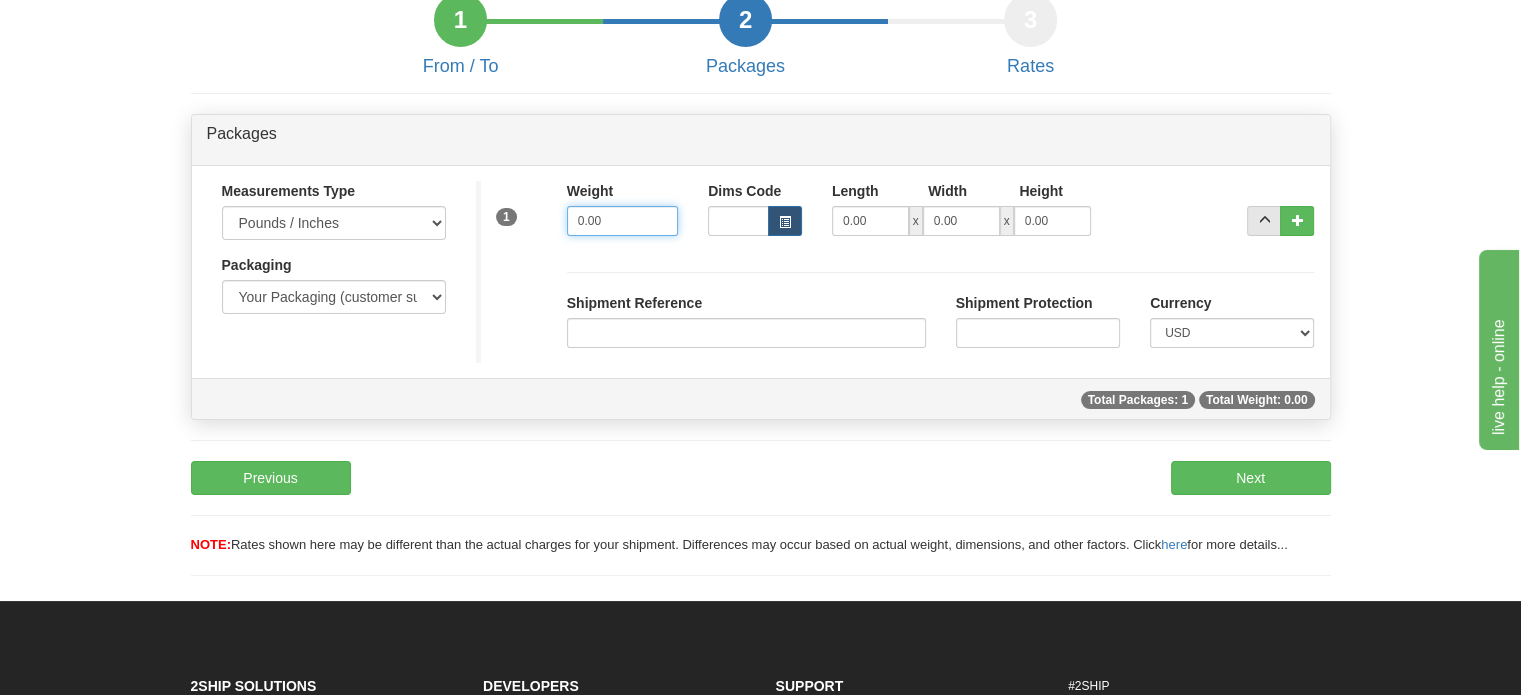 drag, startPoint x: 629, startPoint y: 268, endPoint x: 303, endPoint y: 244, distance: 326.88223 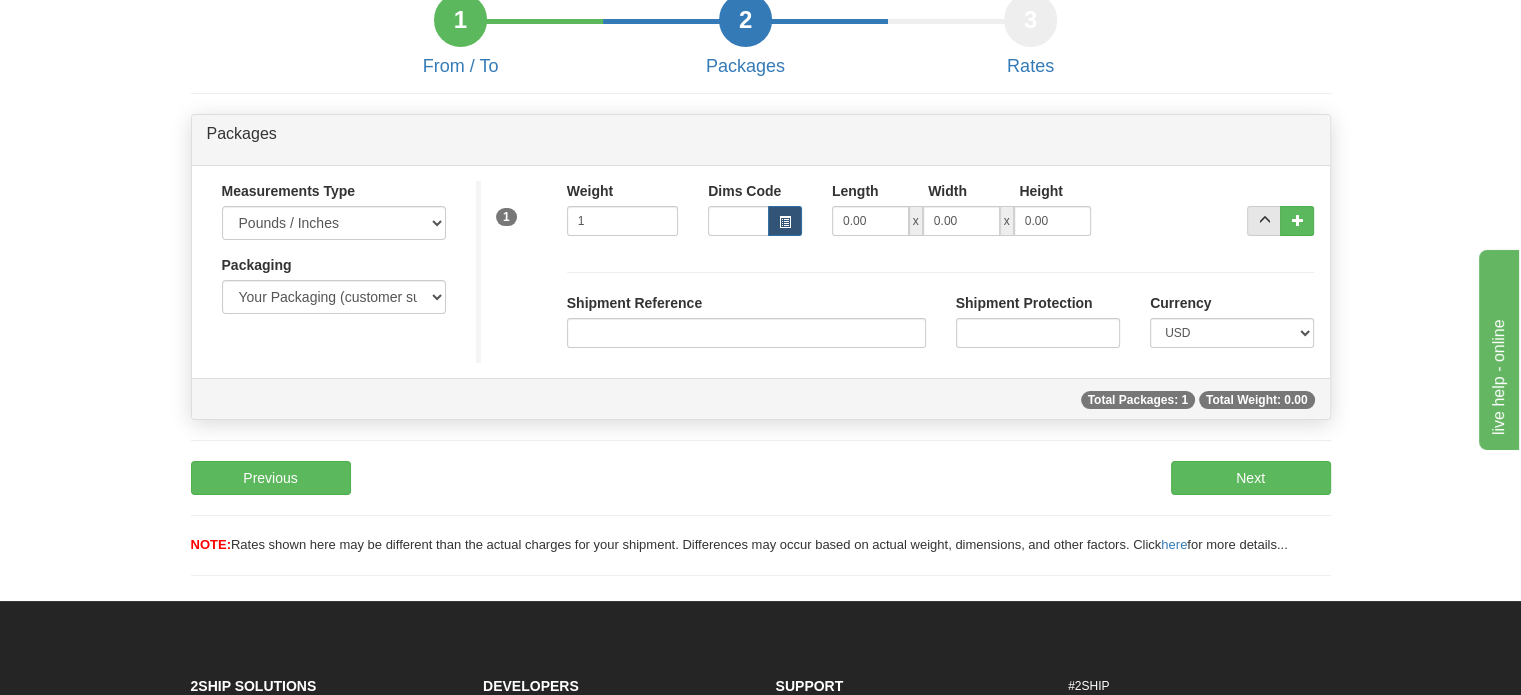 type on "1.00" 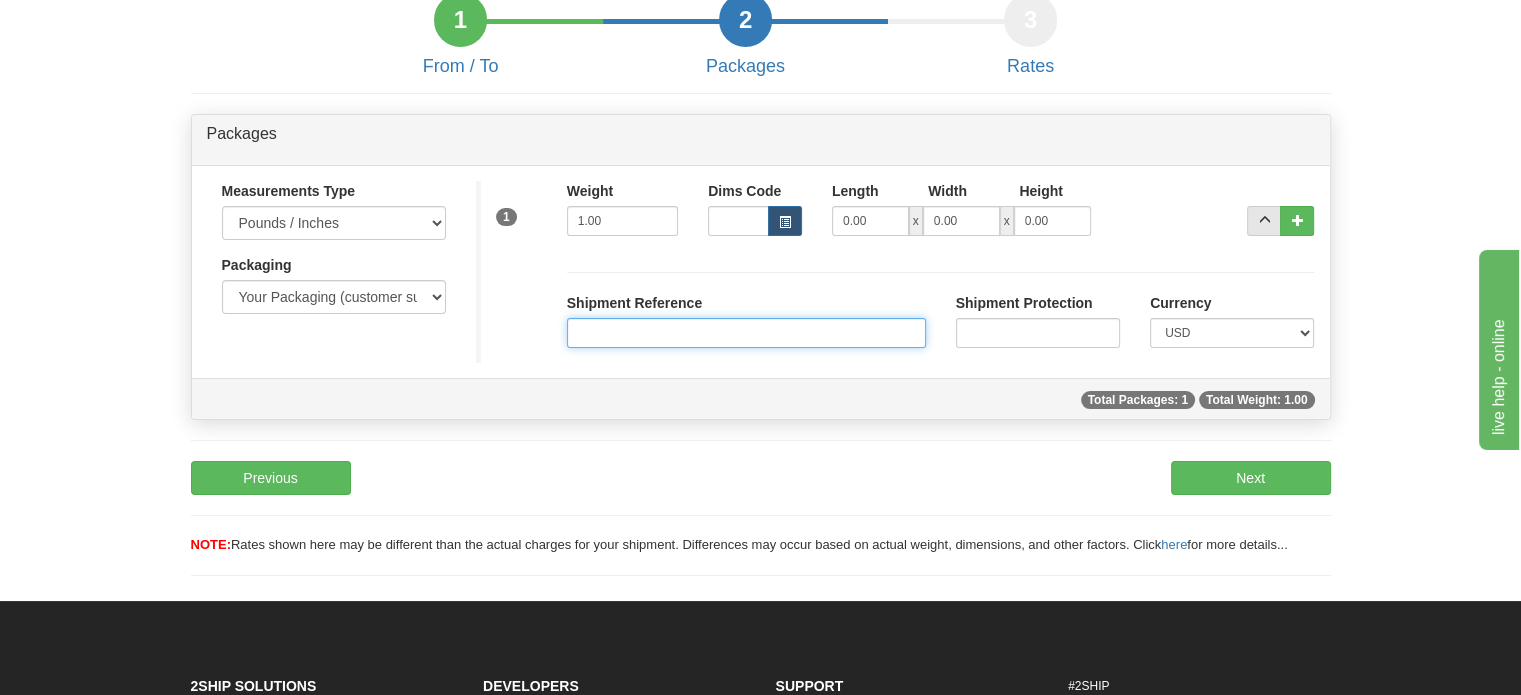 click on "Shipment Reference" at bounding box center [746, 333] 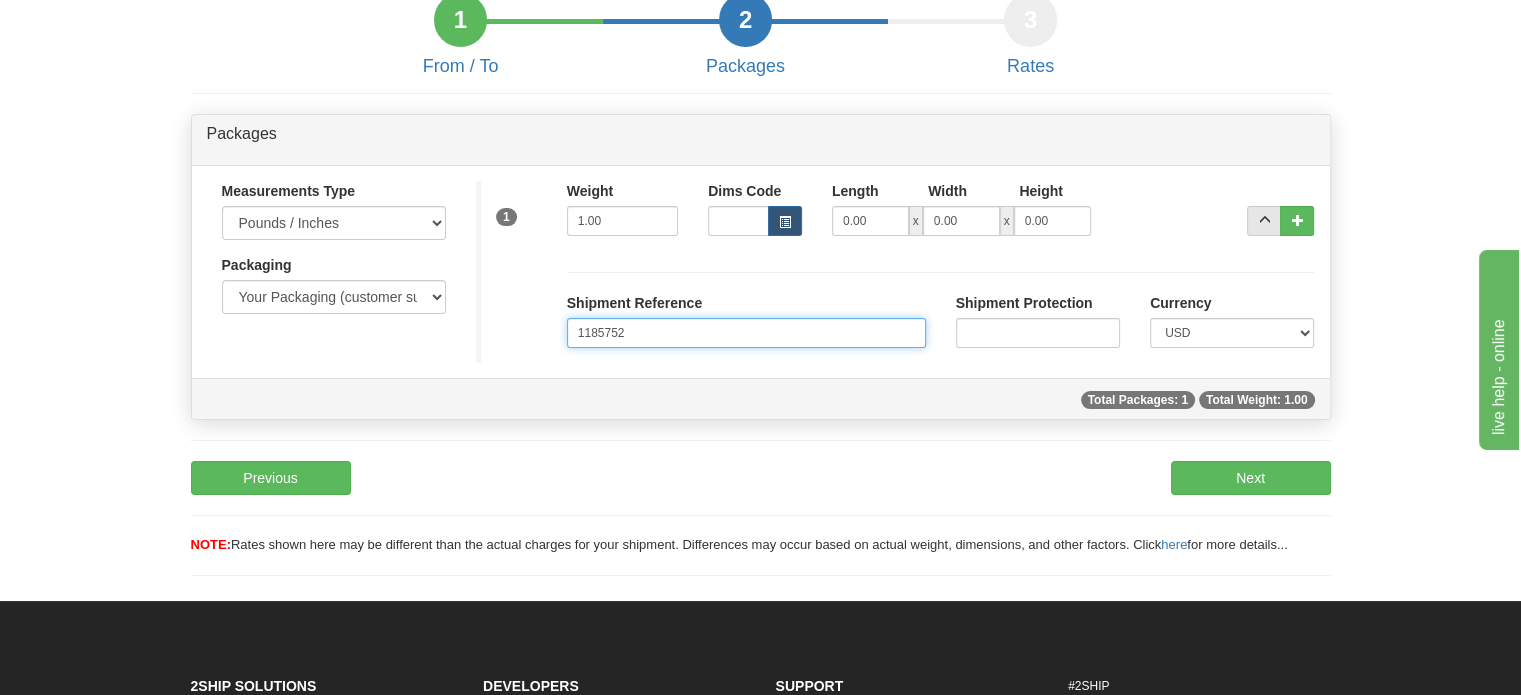 click on "1185752" at bounding box center (746, 333) 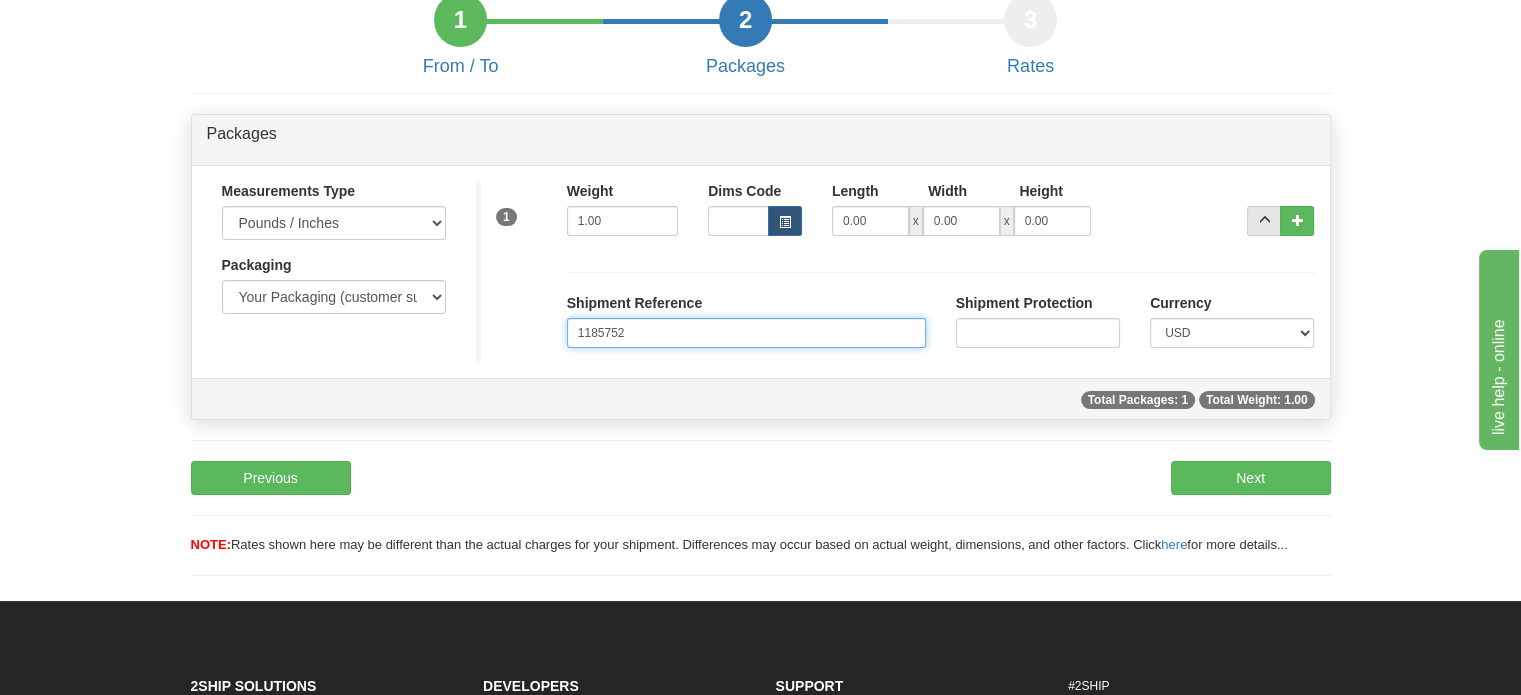 type on "1185752" 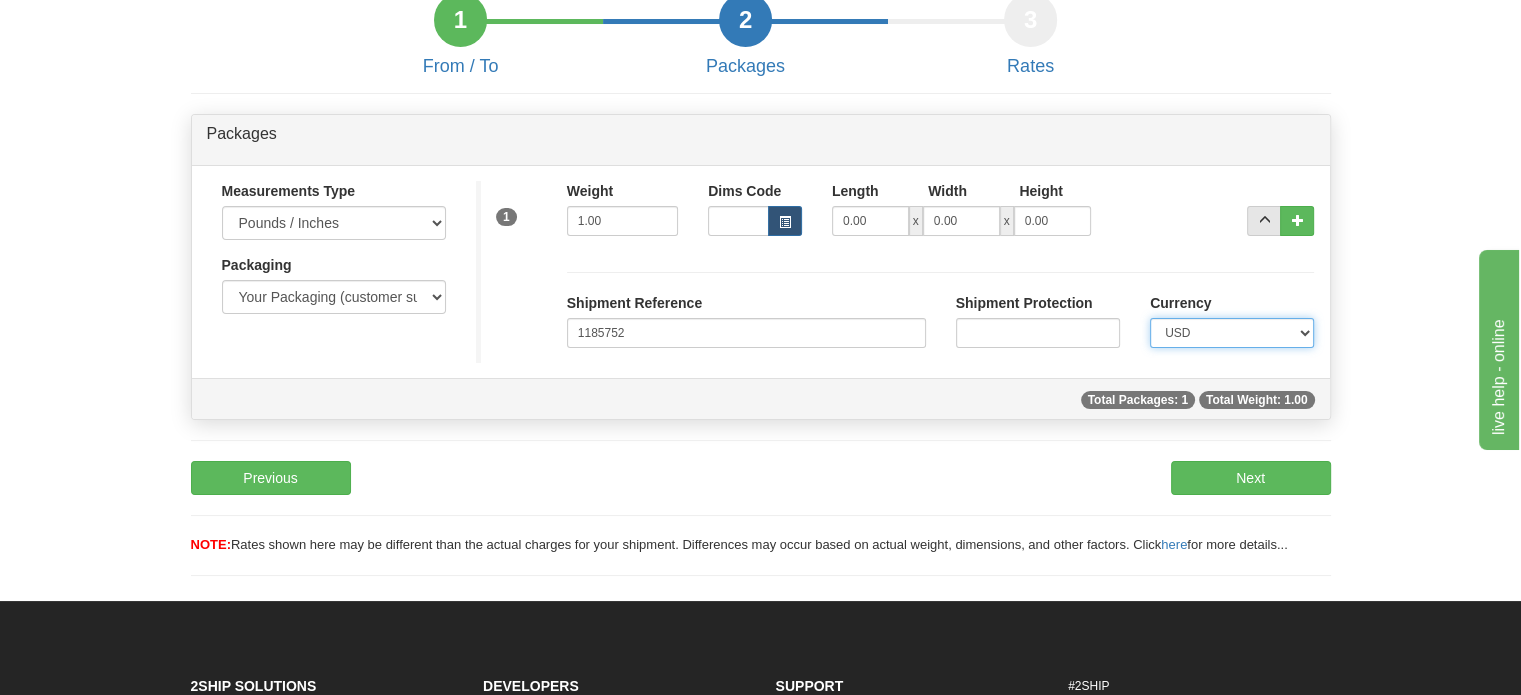 click on "CAD
USD
EUR
ZAR
RON
ANG
ARN
AUD
AUS
AWG
BBD
BFR
BGN
BHD
BMD
BND
BRC
BRL
CHP
CKZ
CNY
CYL
DFL
DHS
DKK
DMK
DRA
ECD
EGP
ESC
FFR
FIM
GBP
GTQ
HKD
INR
IRL
IRR
JAD
JYE
KPW
KUD
LFR
LIT
MOP
MYR
NMP
NOK
NTD
NZD
PHP
PLN
PTS
RDD
SAR
SEK
SFR
SID
THB
TRL
TTD
UKL
UYP
VEB
WON
CHF
ISK
AED
CZK
IDR
SGD" at bounding box center [1232, 333] 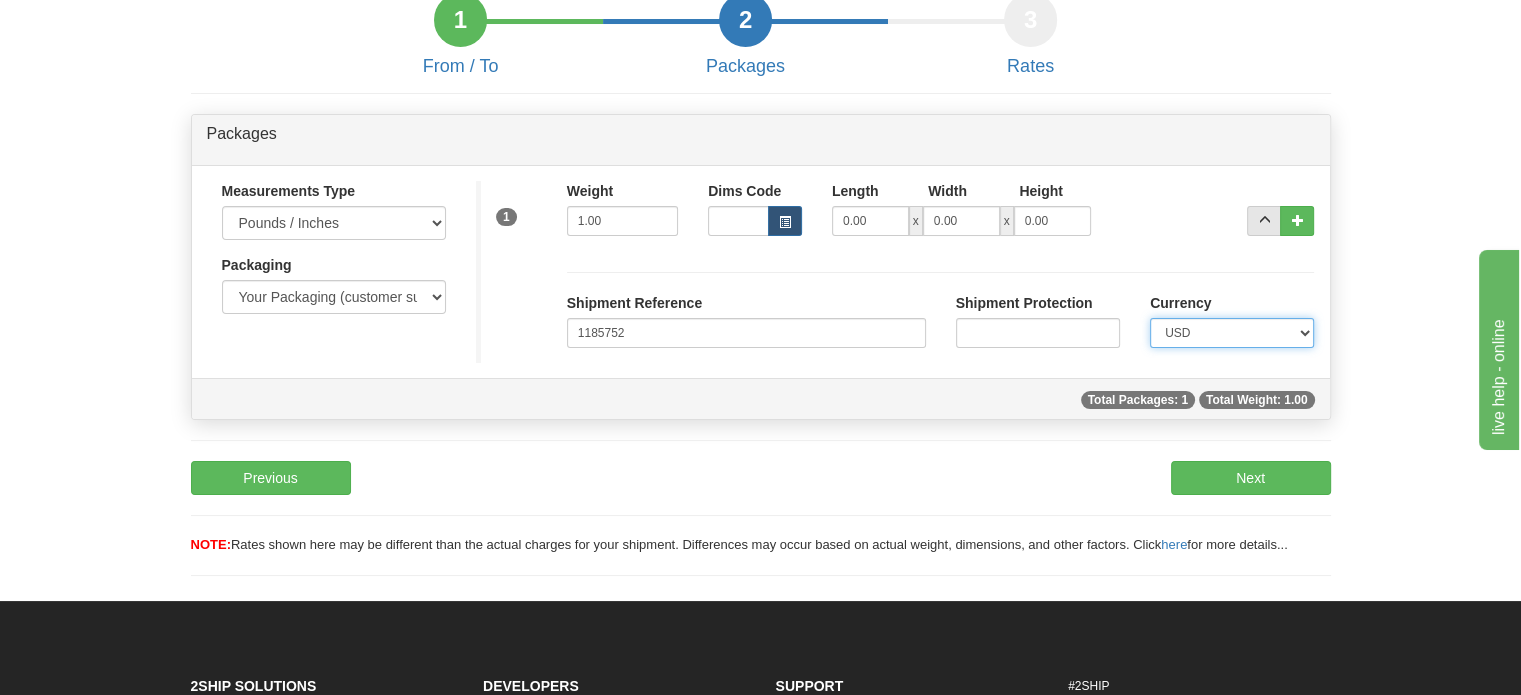 select on "0" 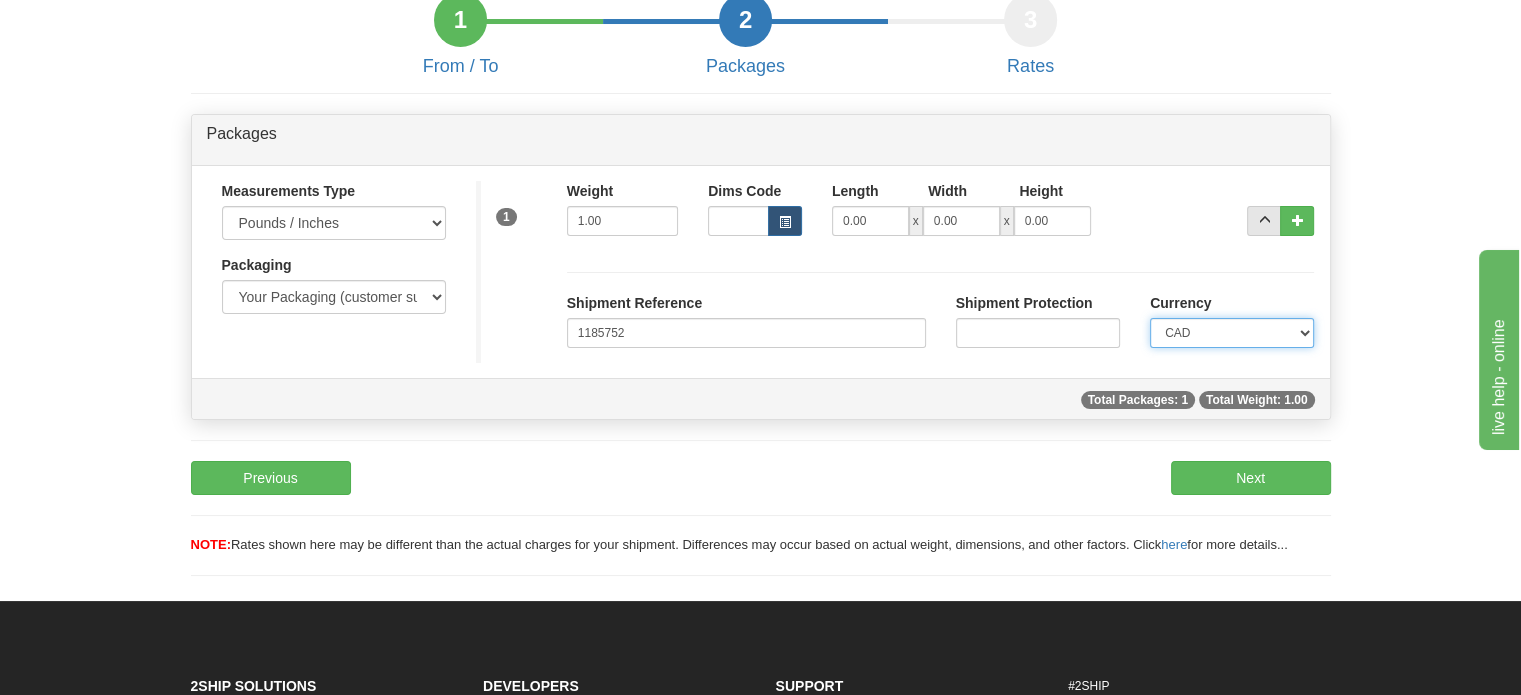 click on "CAD
USD
EUR
ZAR
RON
ANG
ARN
AUD
AUS
AWG
BBD
BFR
BGN
BHD
BMD
BND
BRC
BRL
CHP
CKZ
CNY
CYL
DFL
DHS
DKK
DMK
DRA
ECD
EGP
ESC
FFR
FIM
GBP
GTQ
HKD
INR
IRL
IRR
JAD
JYE
KPW
KUD
LFR
LIT
MOP
MYR
NMP
NOK
NTD
NZD
PHP
PLN
PTS
RDD
SAR
SEK
SFR
SID
THB
TRL
TTD
UKL
UYP
VEB
WON
CHF
ISK
AED
CZK
IDR
SGD" at bounding box center (1232, 333) 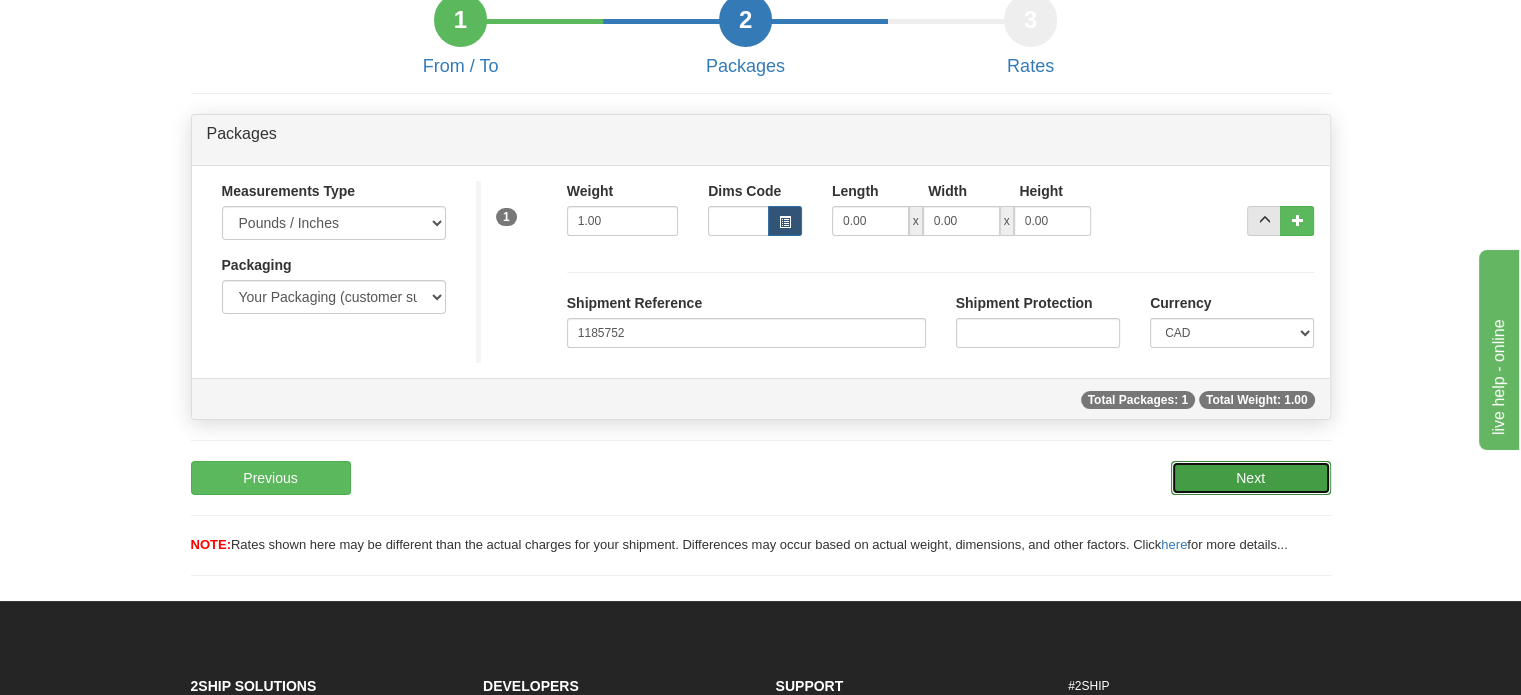 click on "Next" at bounding box center [1251, 478] 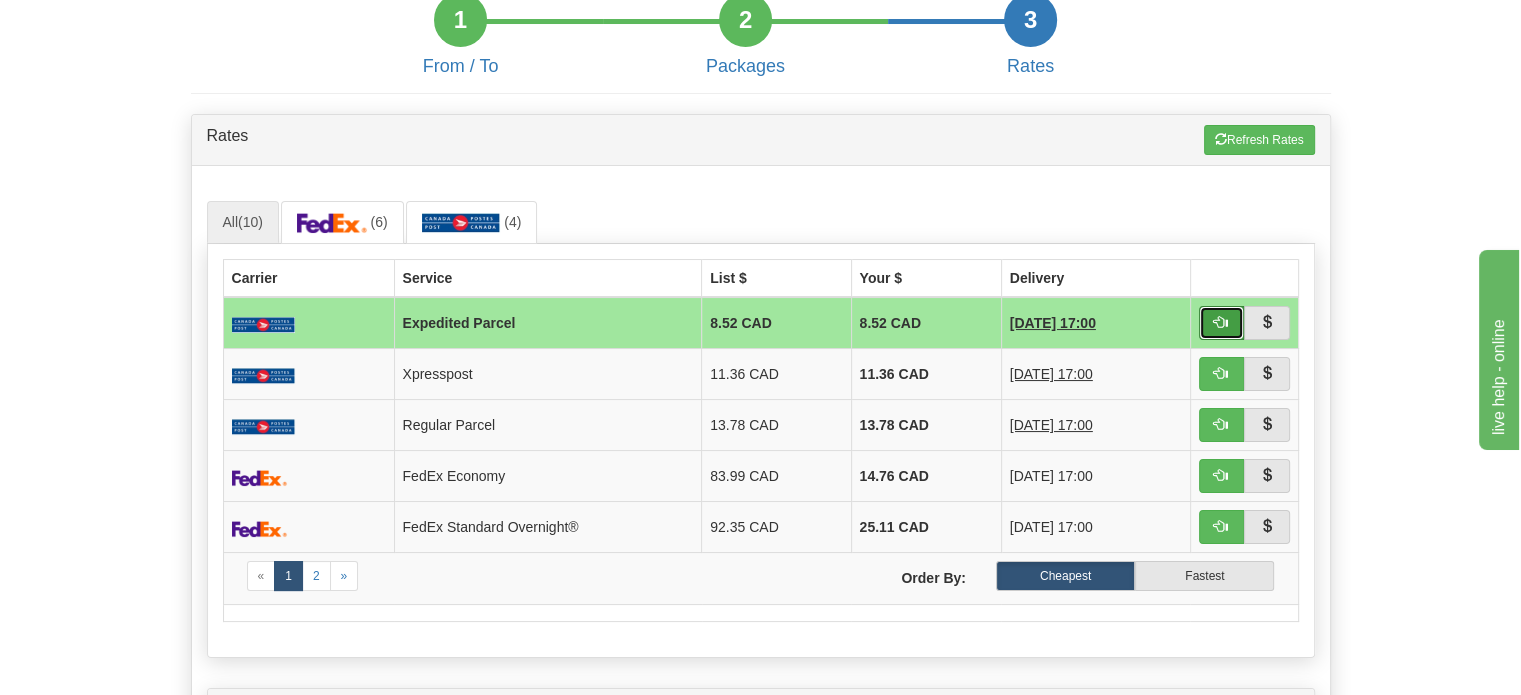 click at bounding box center [1222, 323] 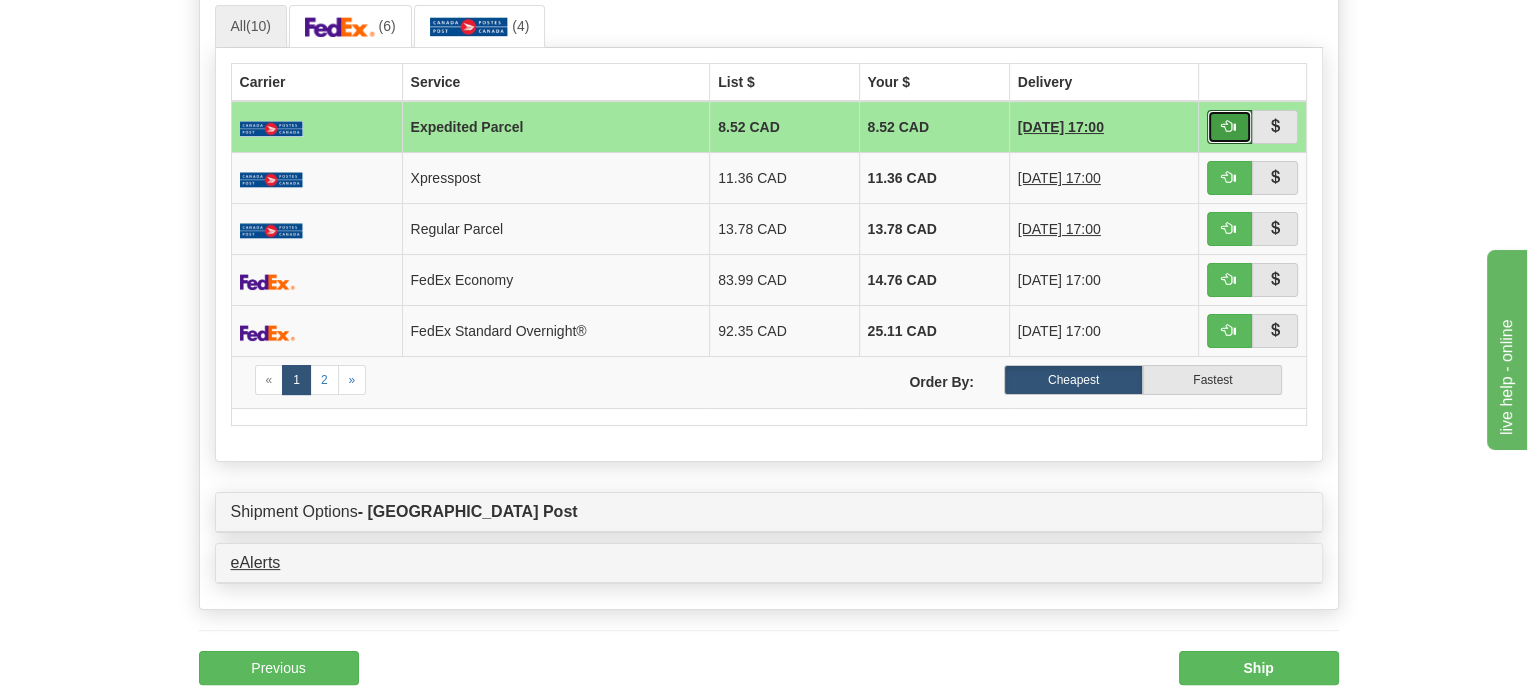 scroll, scrollTop: 394, scrollLeft: 0, axis: vertical 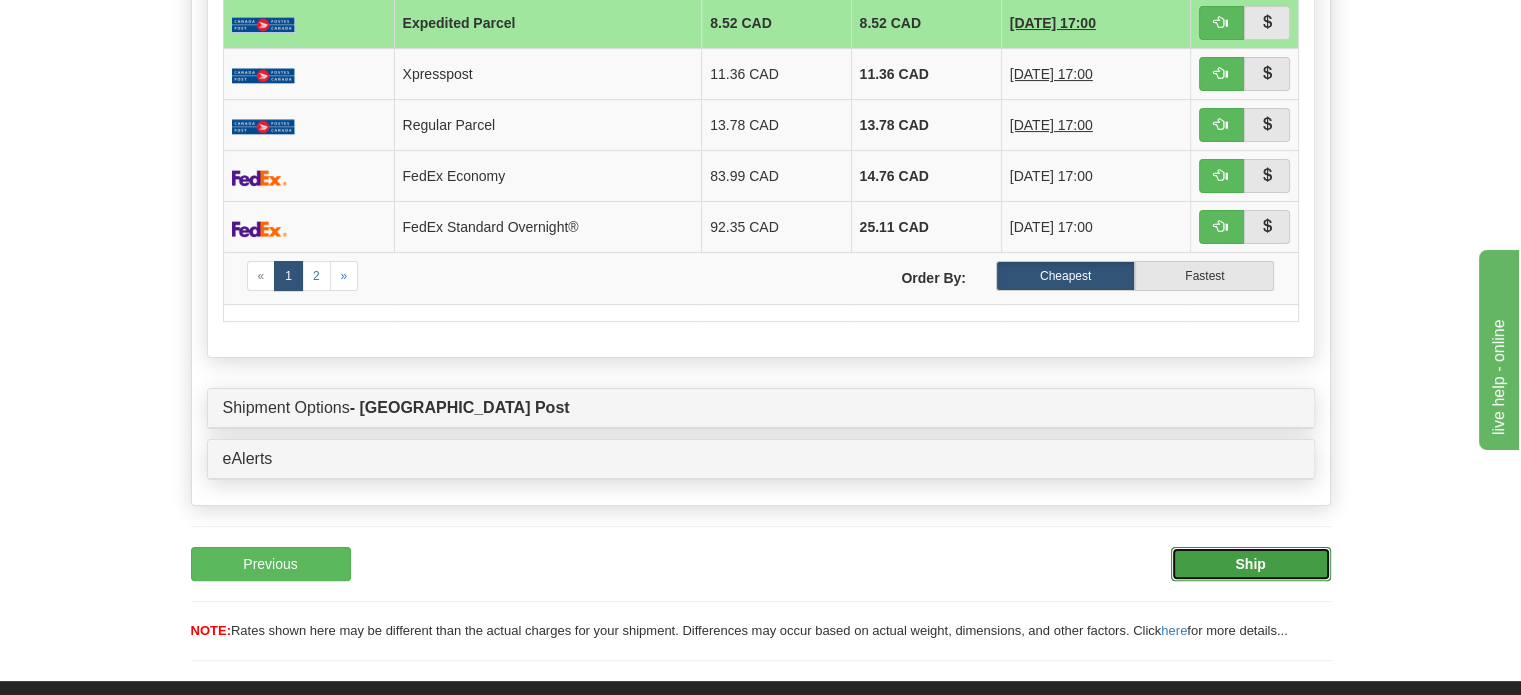 click on "Ship" at bounding box center (1250, 564) 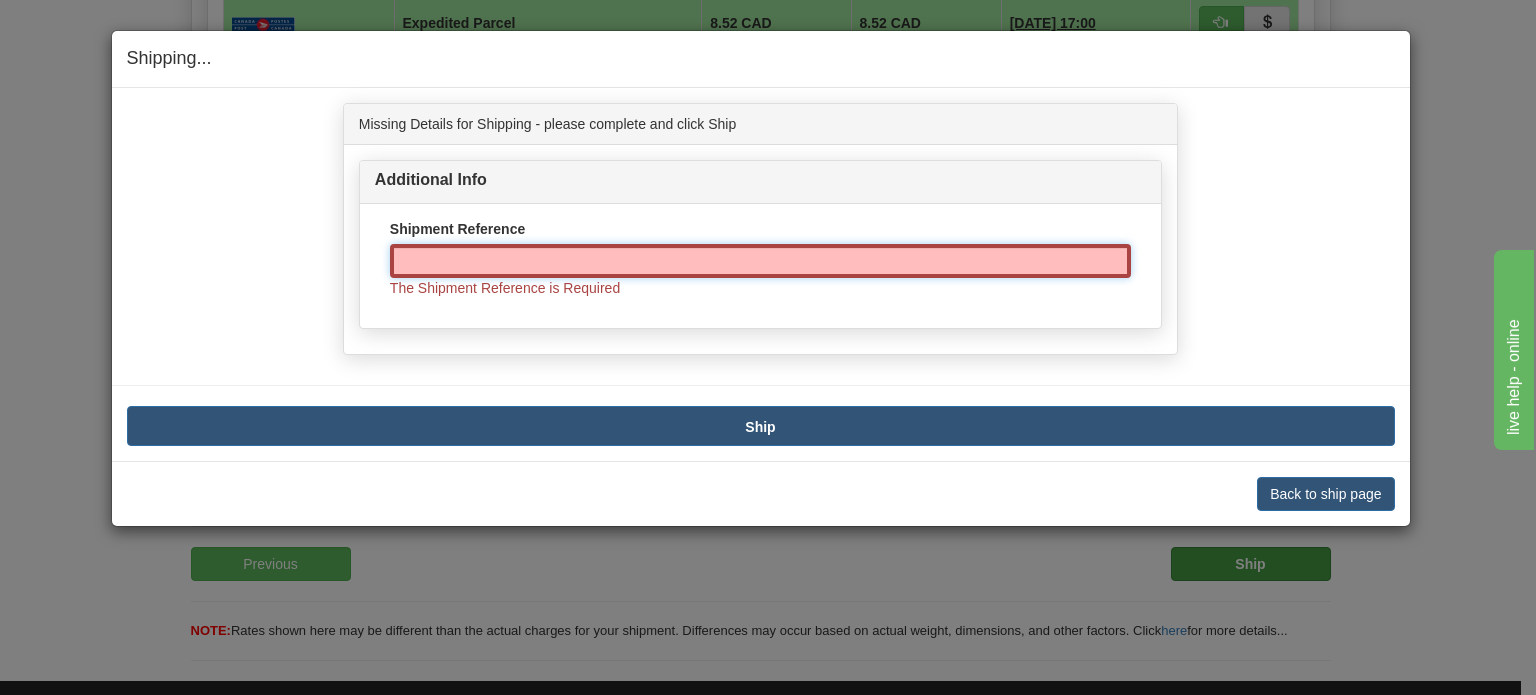click on "Shipment Reference" at bounding box center [760, 261] 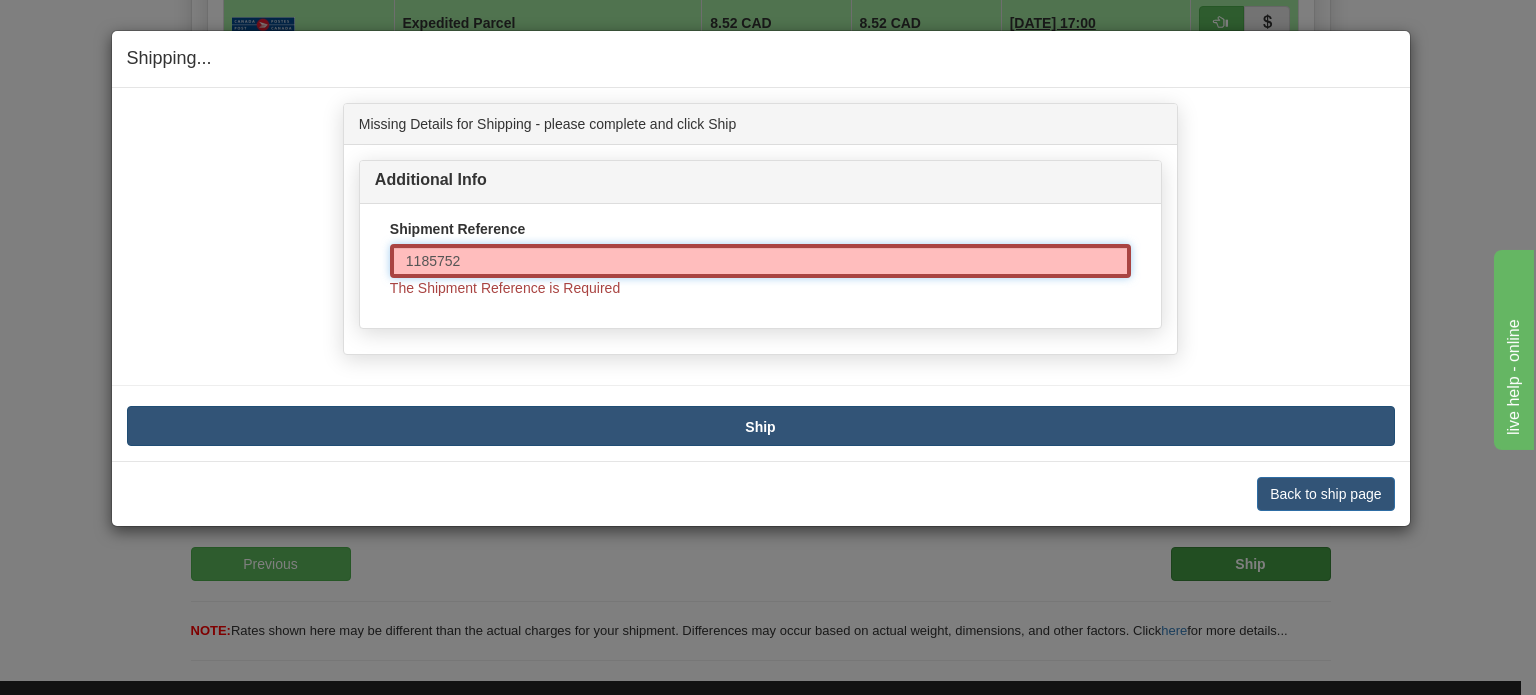 type on "1185752" 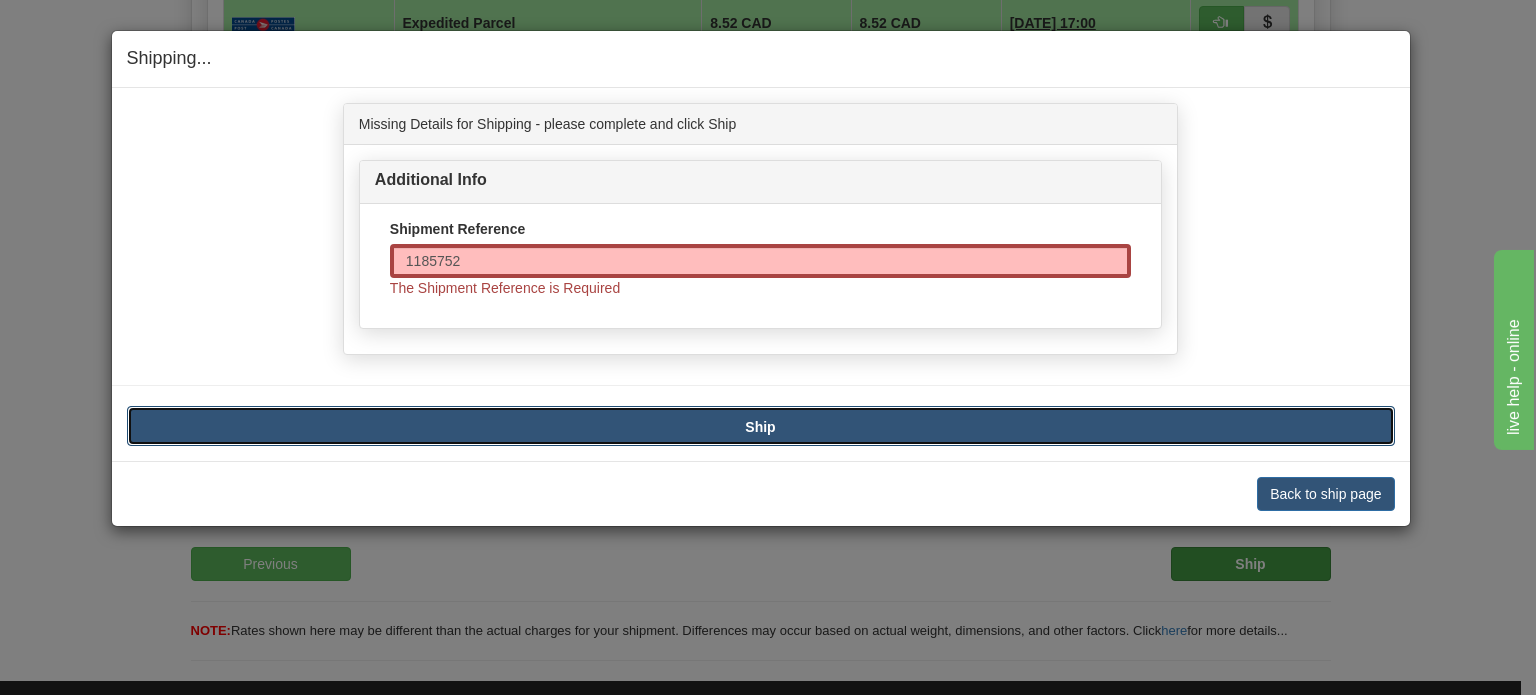 click on "Ship" at bounding box center (761, 426) 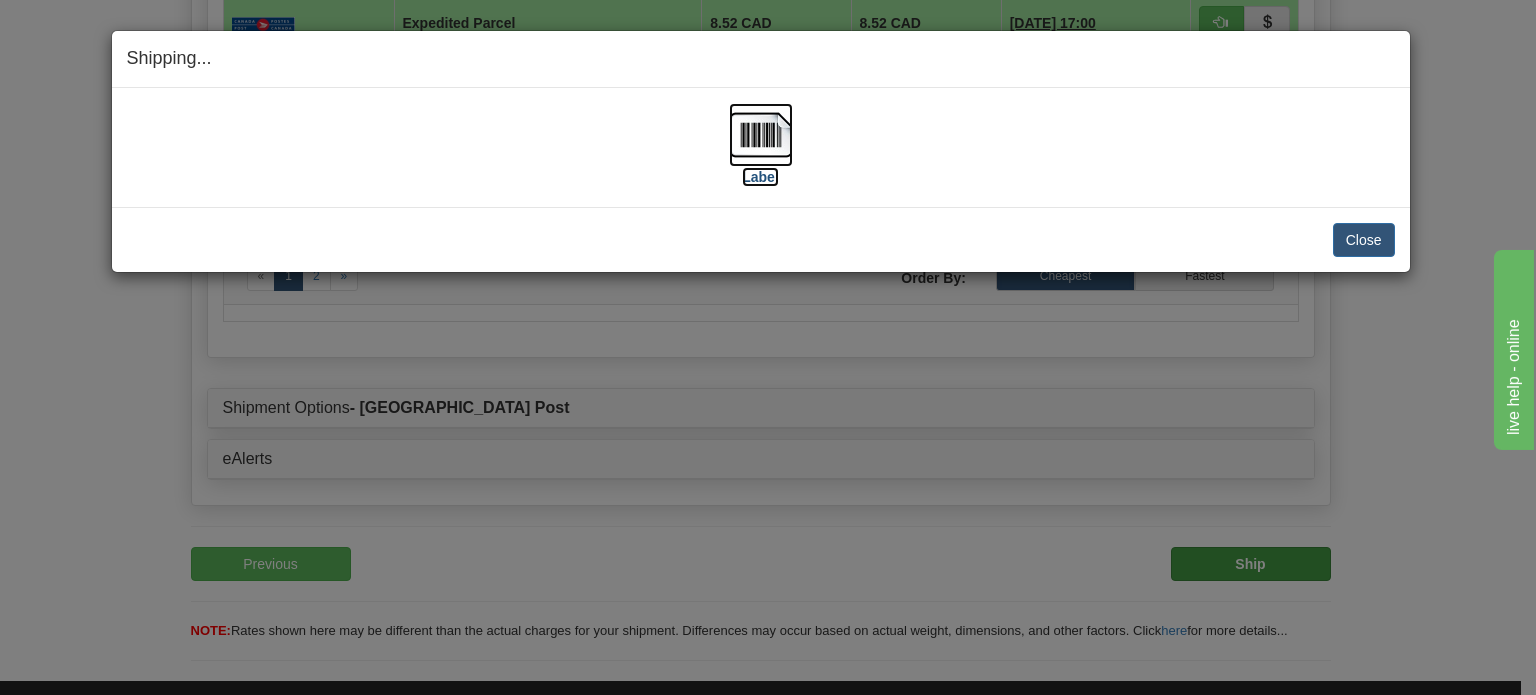 click at bounding box center [761, 135] 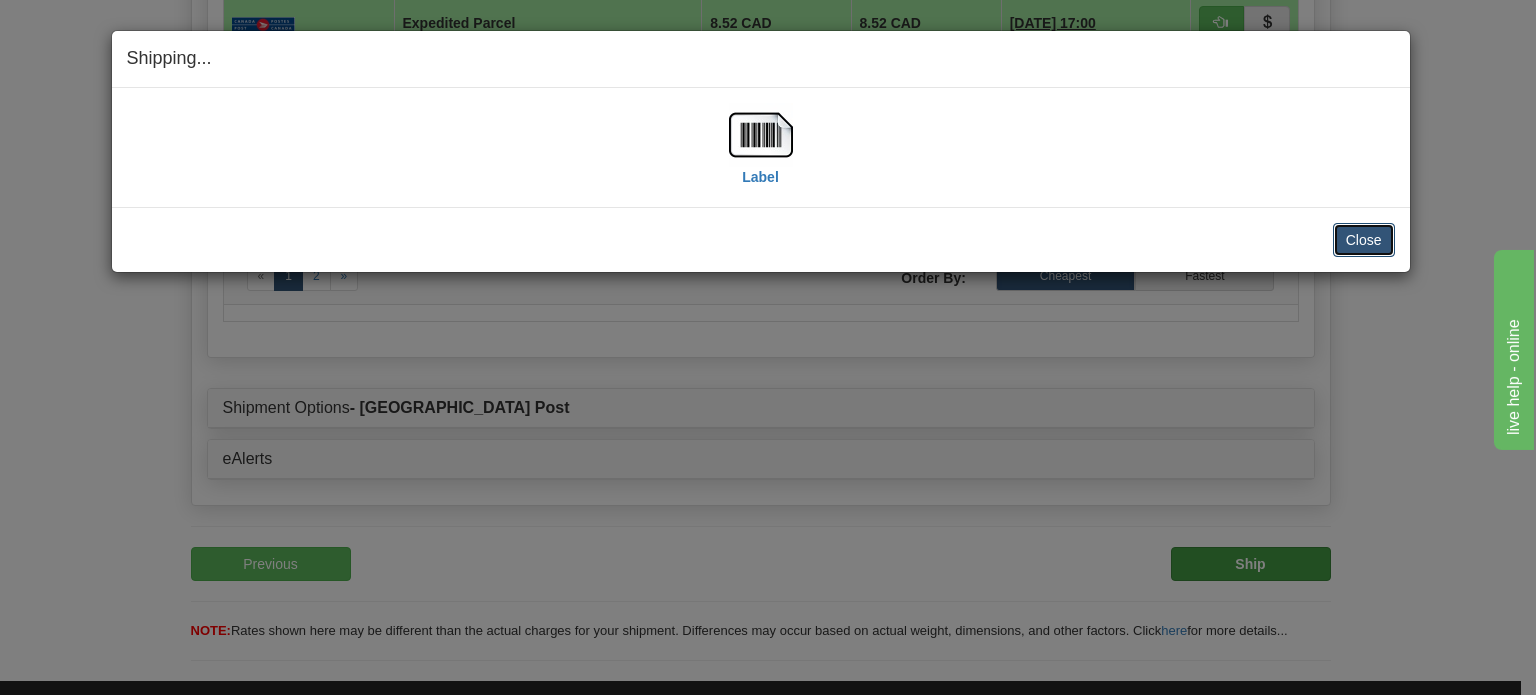 click on "Close" at bounding box center [1364, 240] 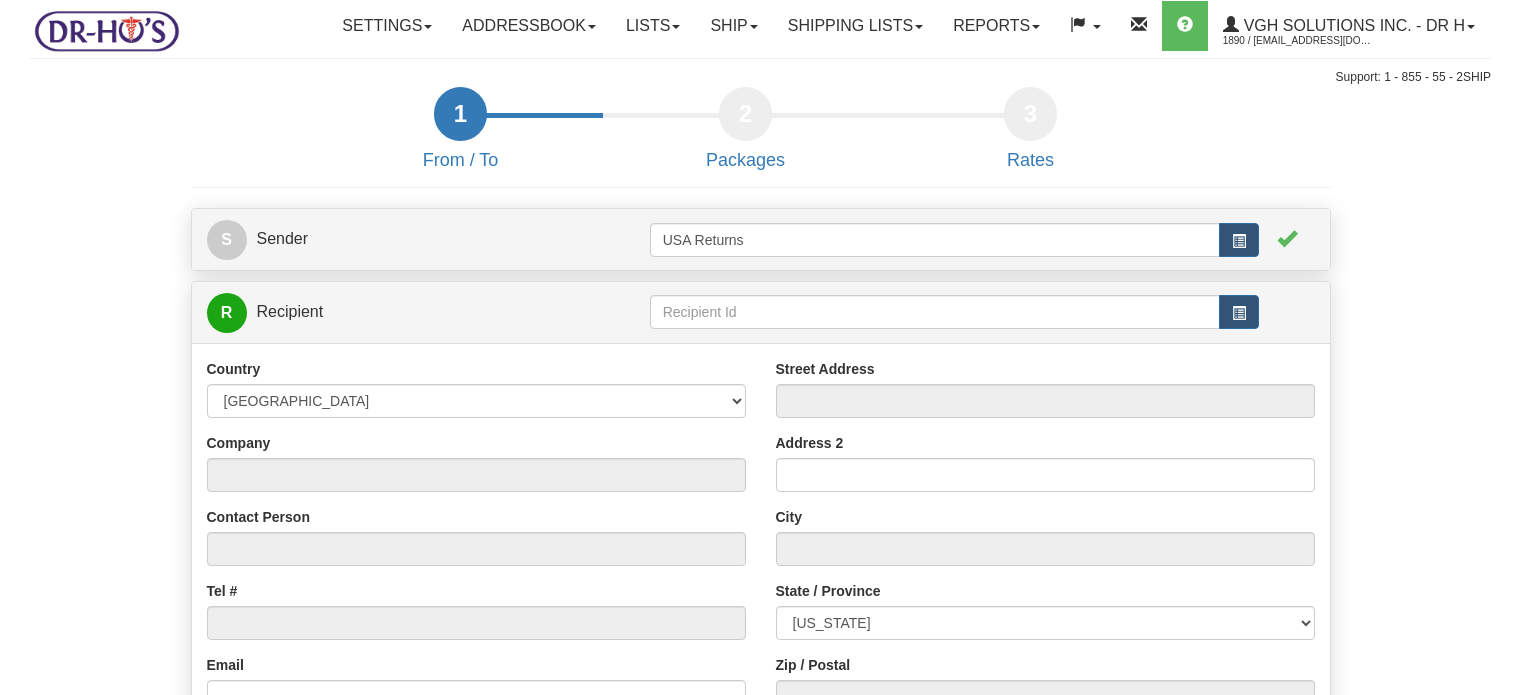 scroll, scrollTop: 0, scrollLeft: 0, axis: both 